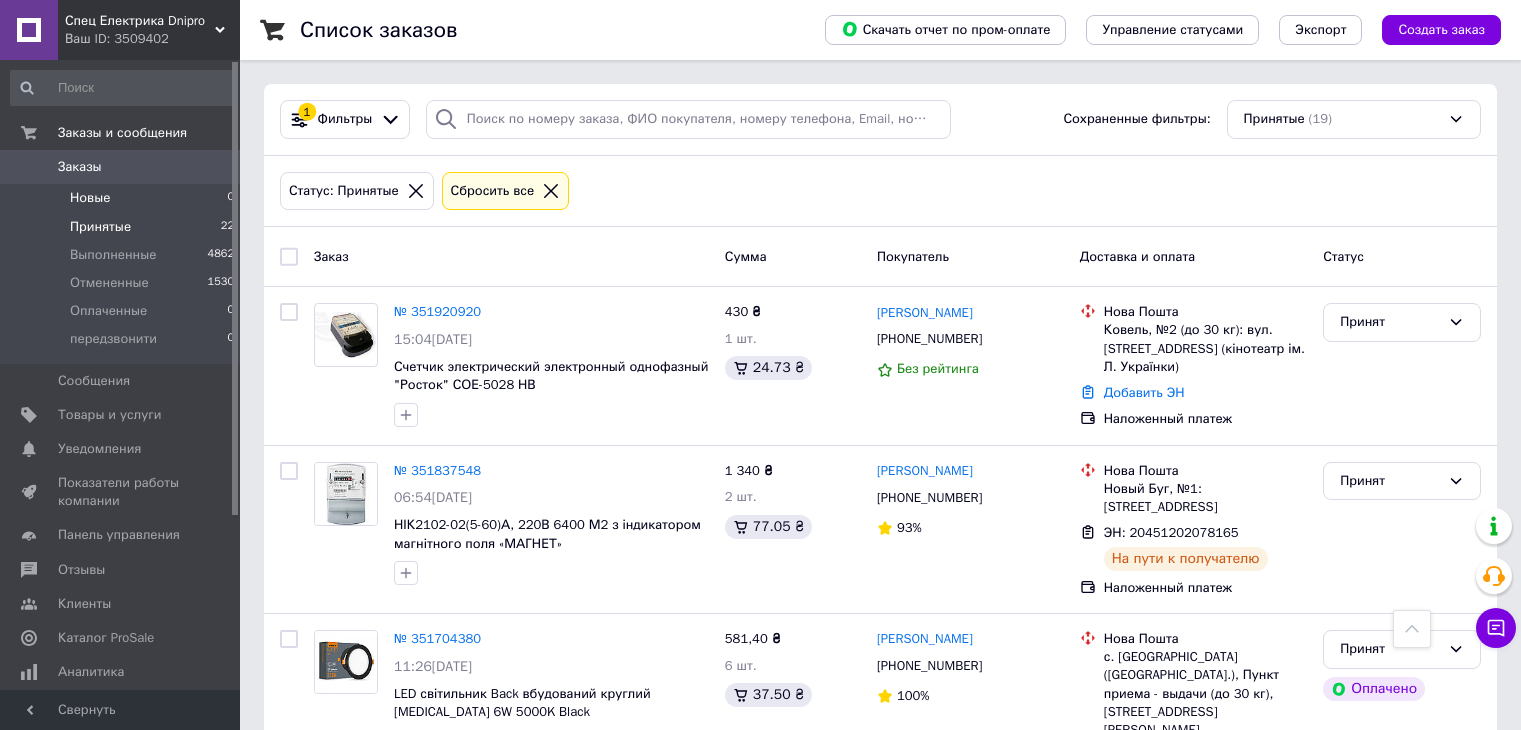 scroll, scrollTop: 500, scrollLeft: 0, axis: vertical 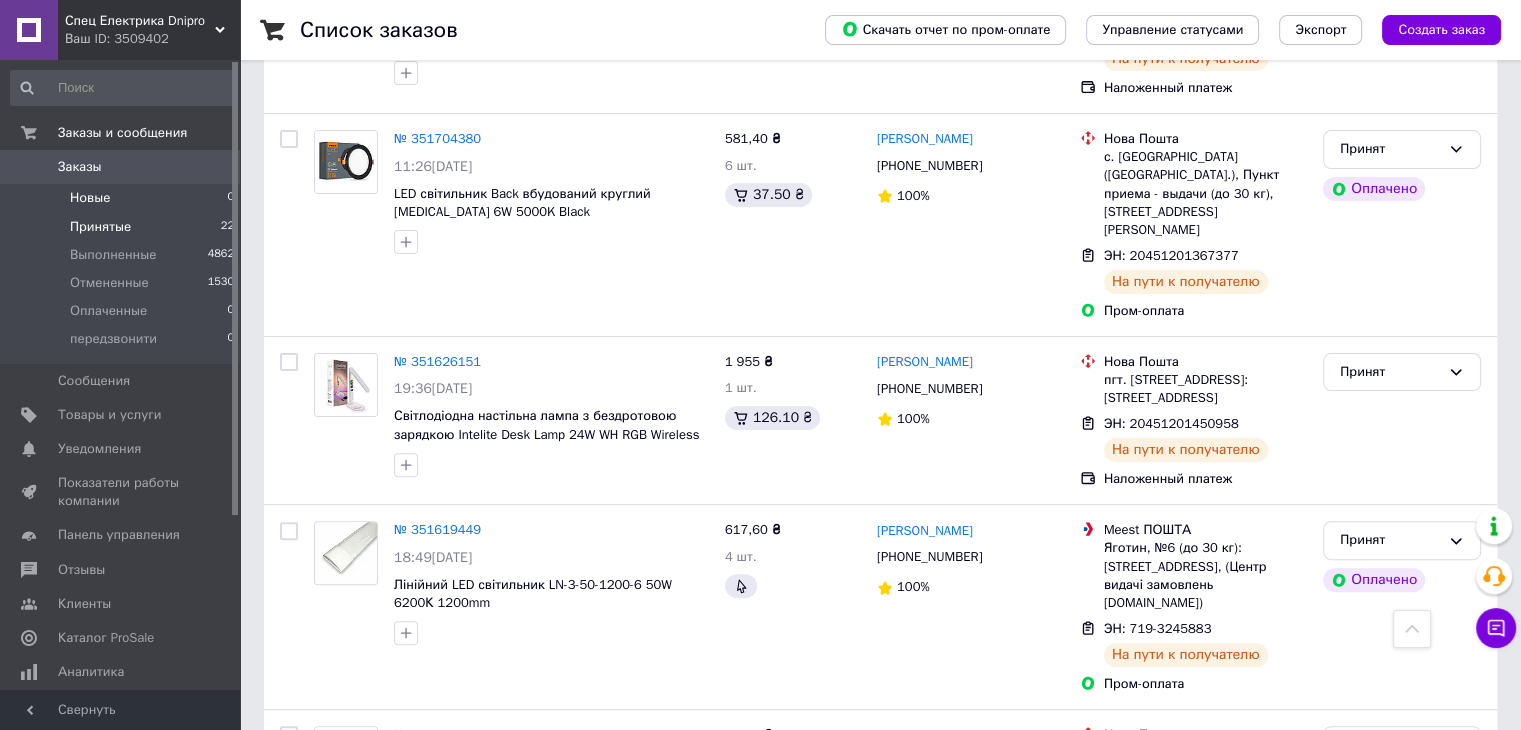 click on "Новые" at bounding box center (90, 198) 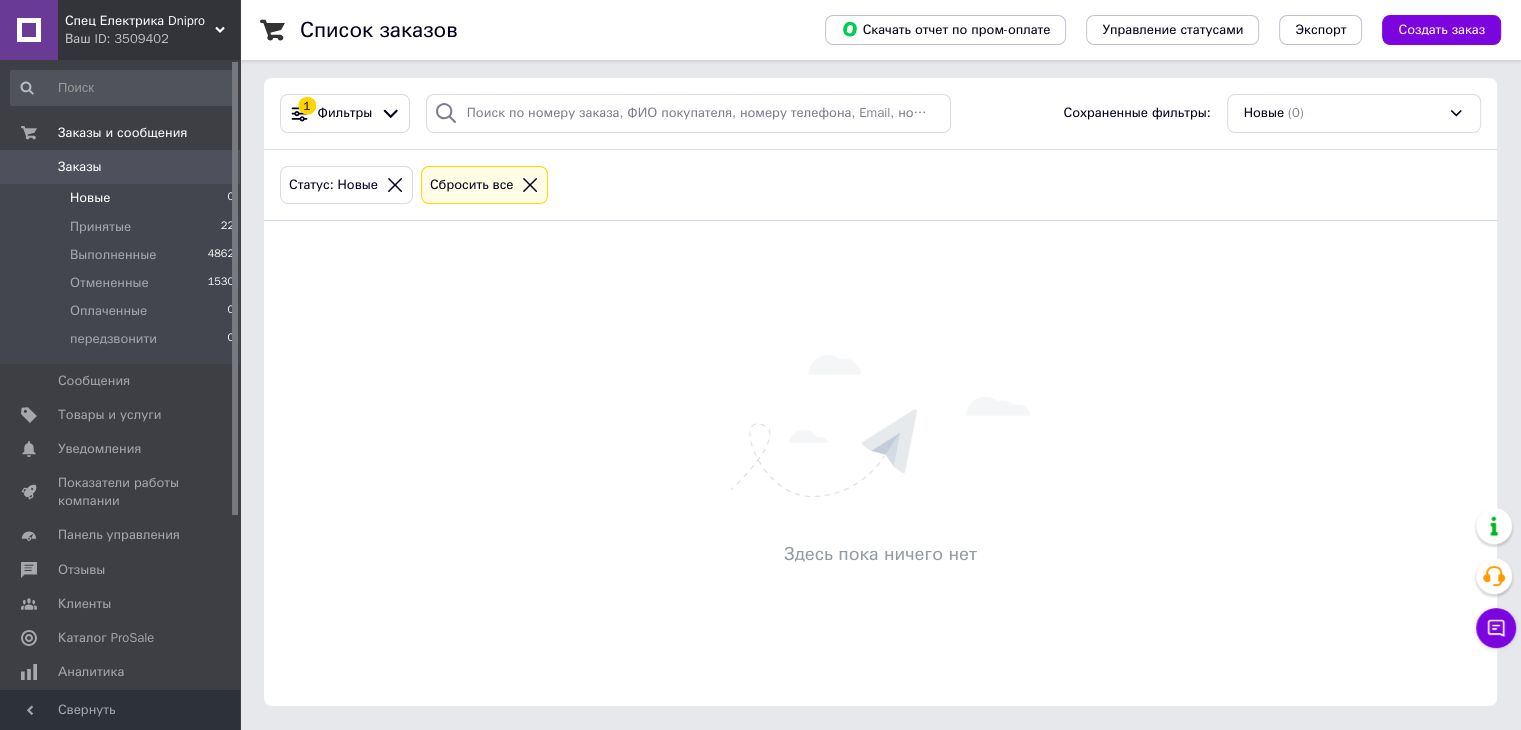 scroll, scrollTop: 0, scrollLeft: 0, axis: both 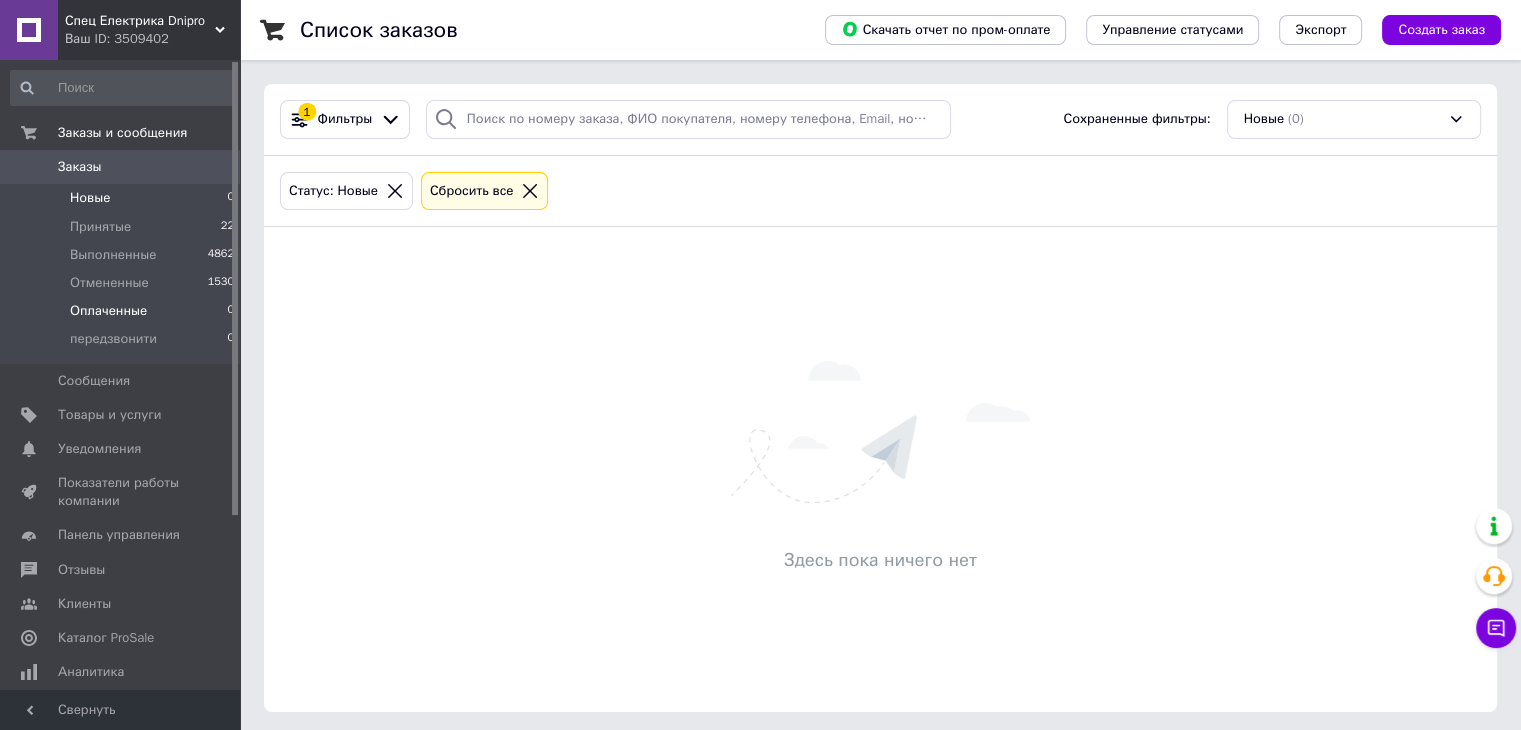 click on "Оплаченные" at bounding box center (108, 311) 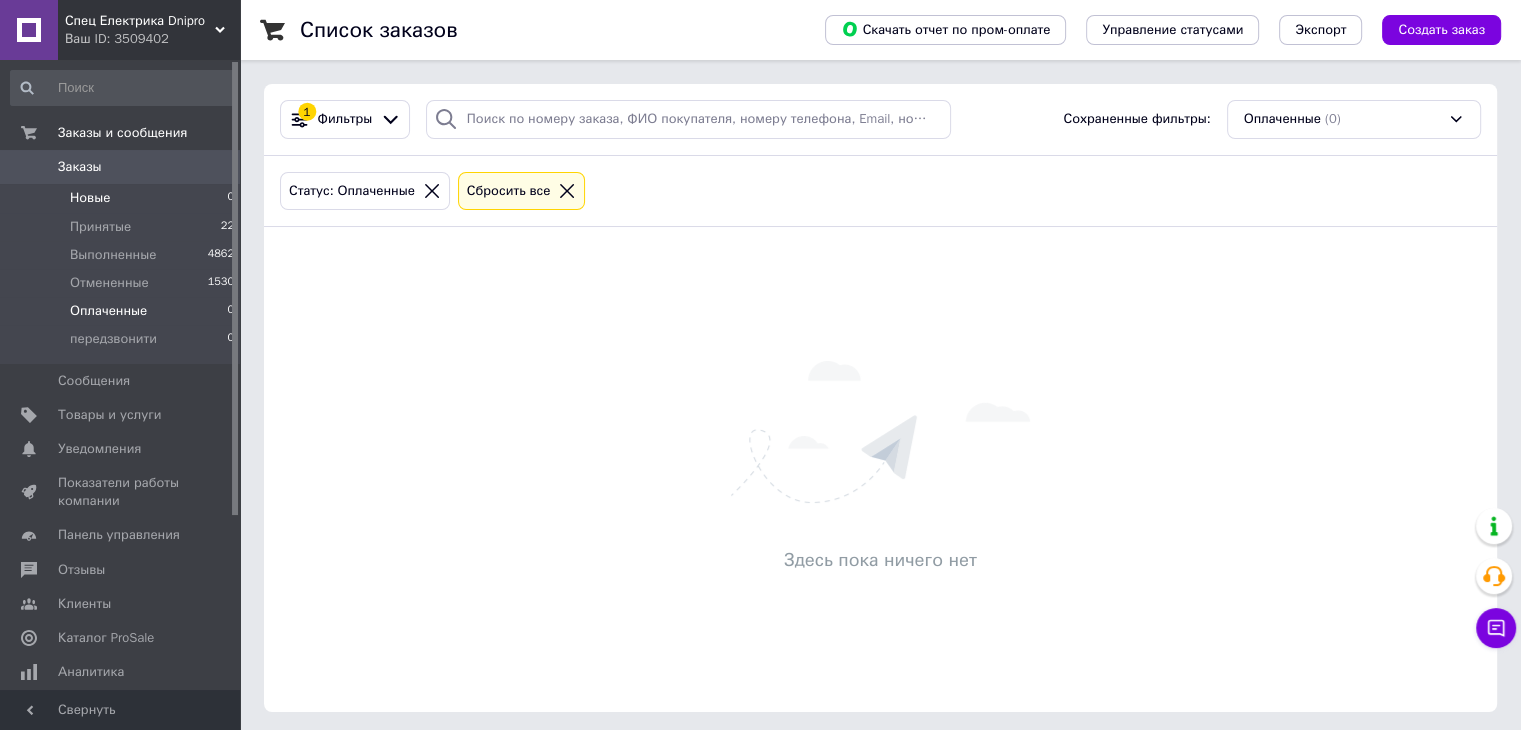click on "Новые 0" at bounding box center [123, 198] 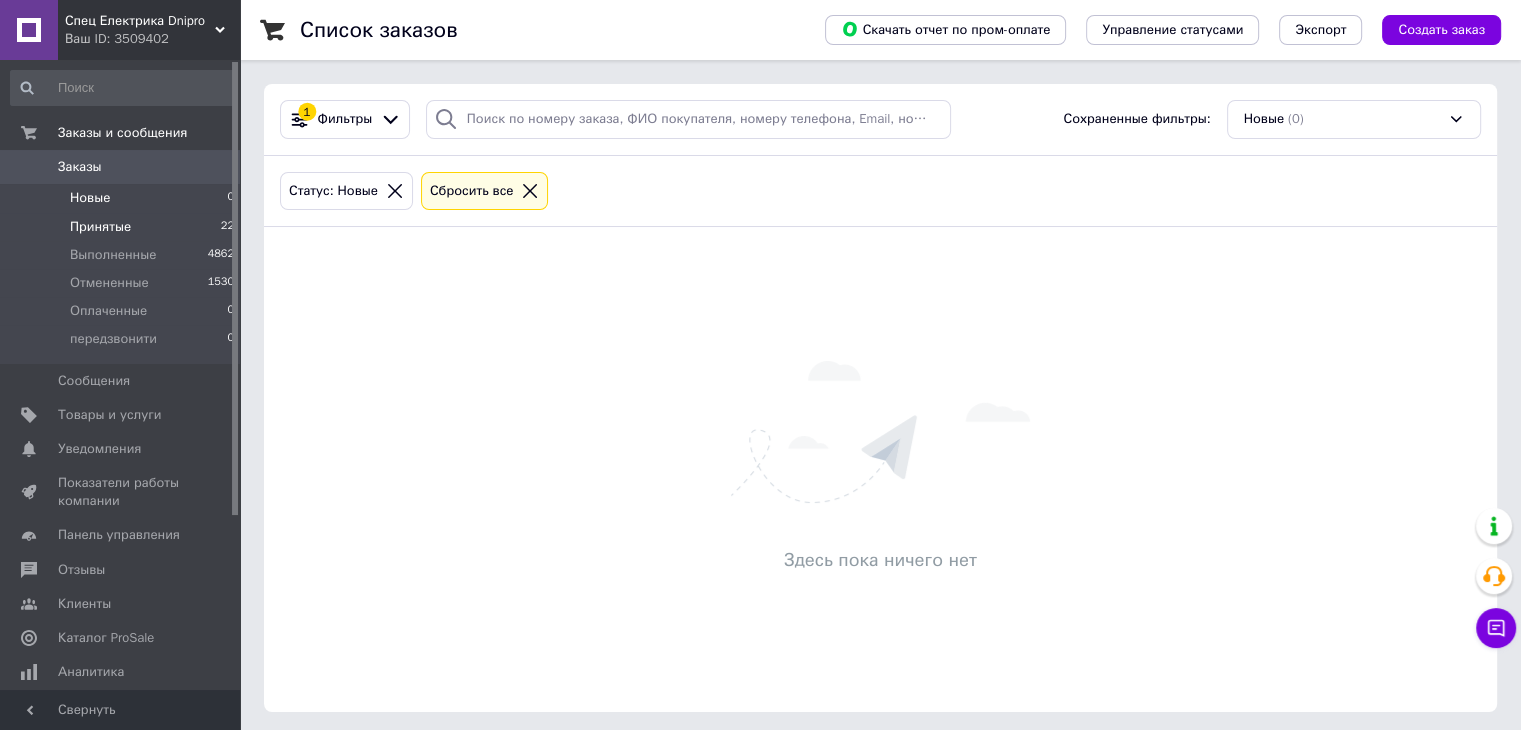 click on "Принятые" at bounding box center [100, 227] 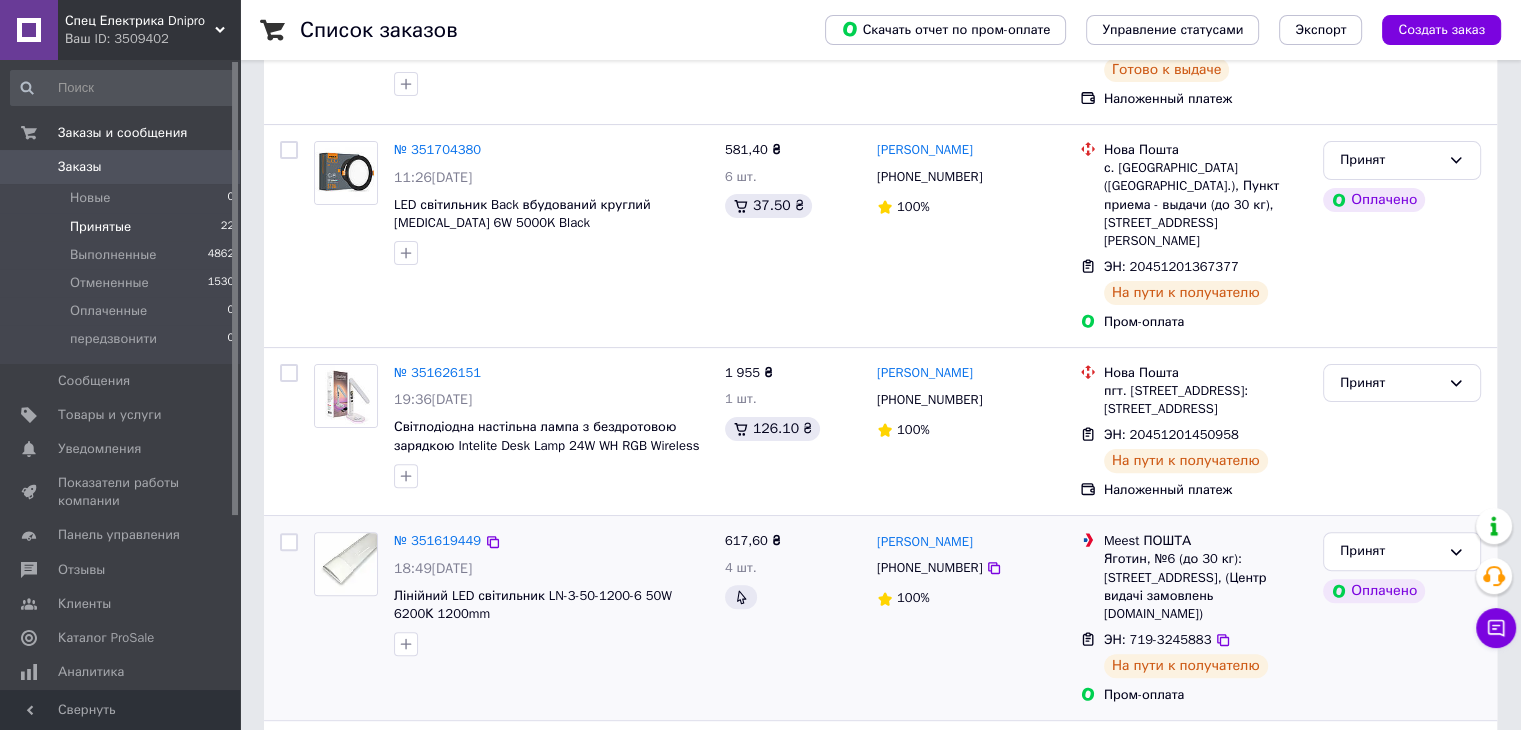 scroll, scrollTop: 666, scrollLeft: 0, axis: vertical 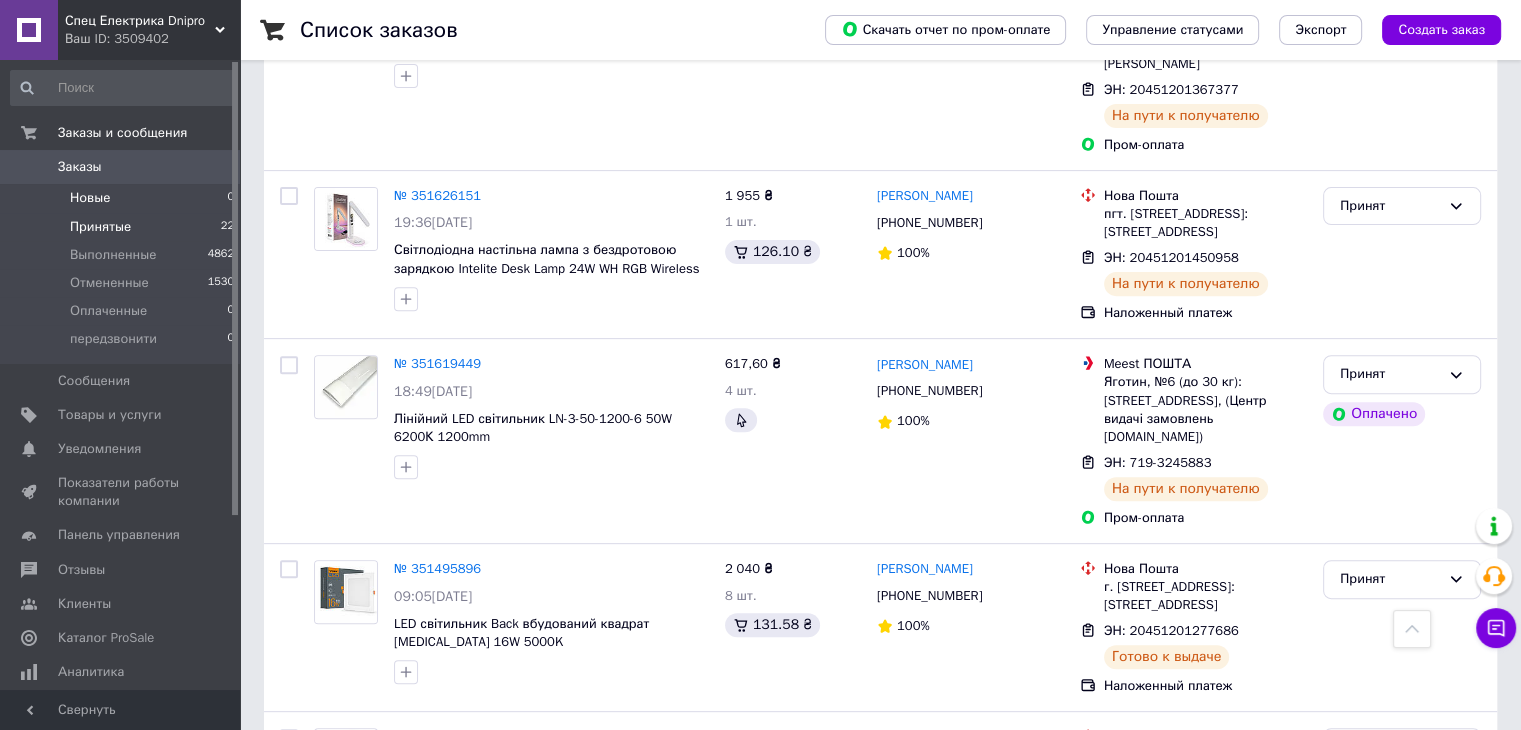 click on "Новые 0" at bounding box center (123, 198) 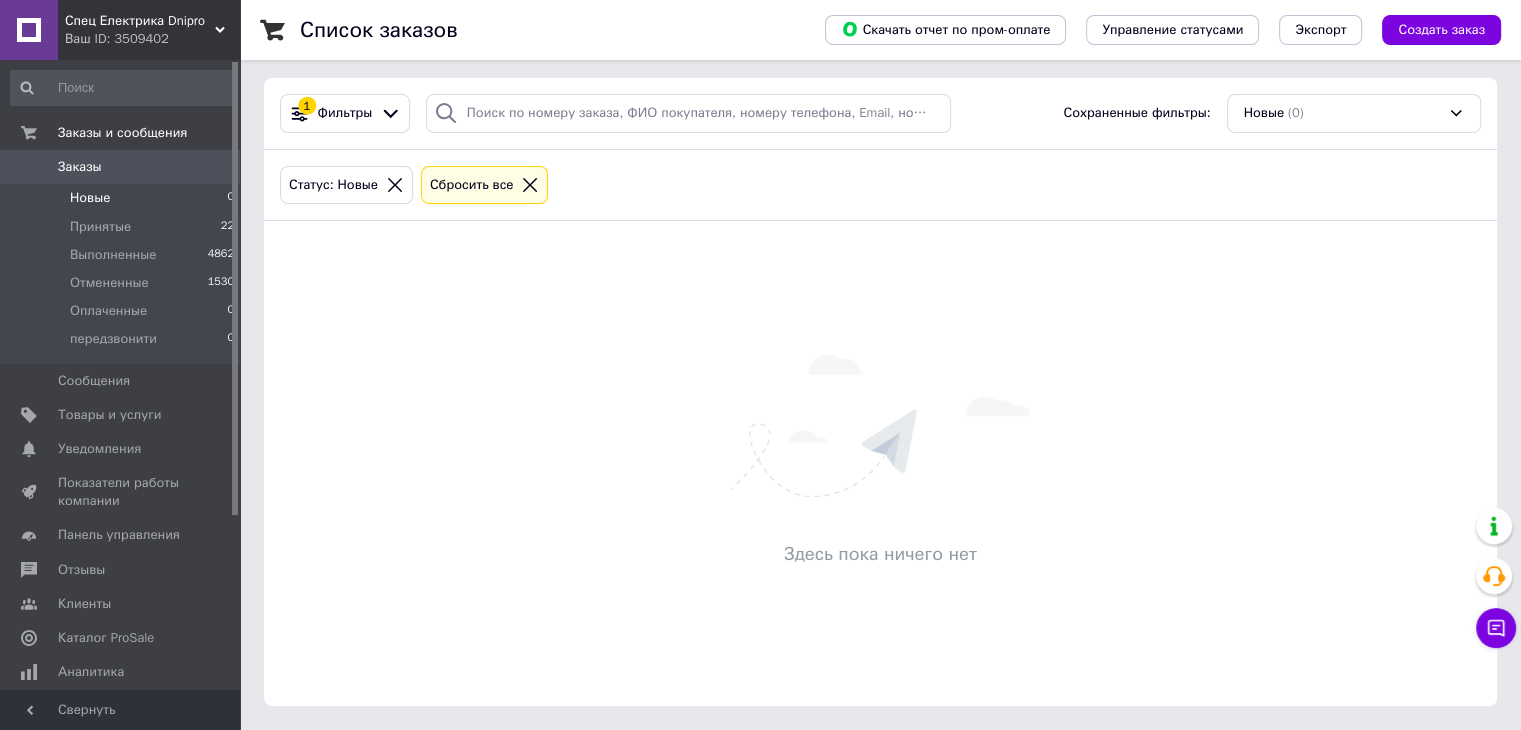 scroll, scrollTop: 0, scrollLeft: 0, axis: both 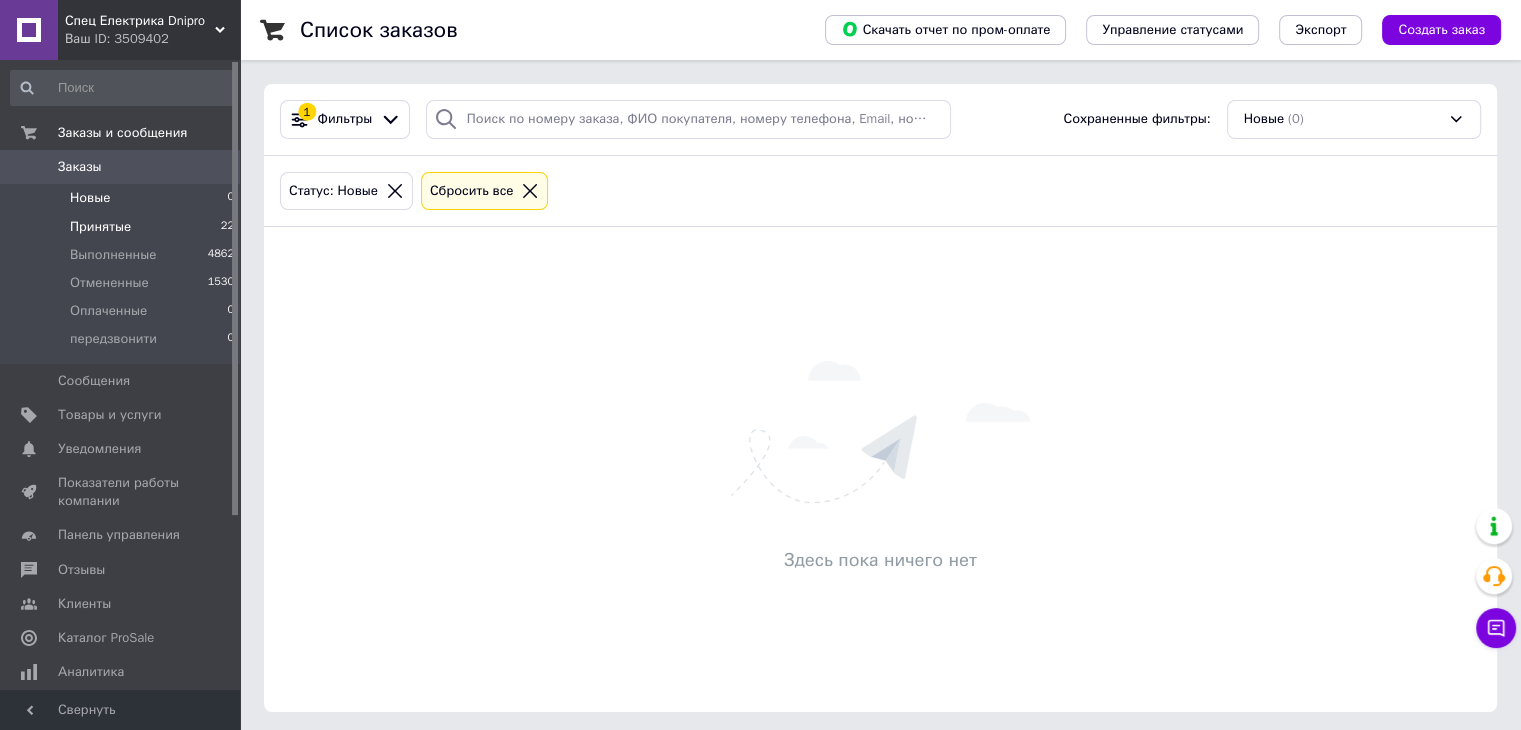 click on "Принятые 22" at bounding box center [123, 227] 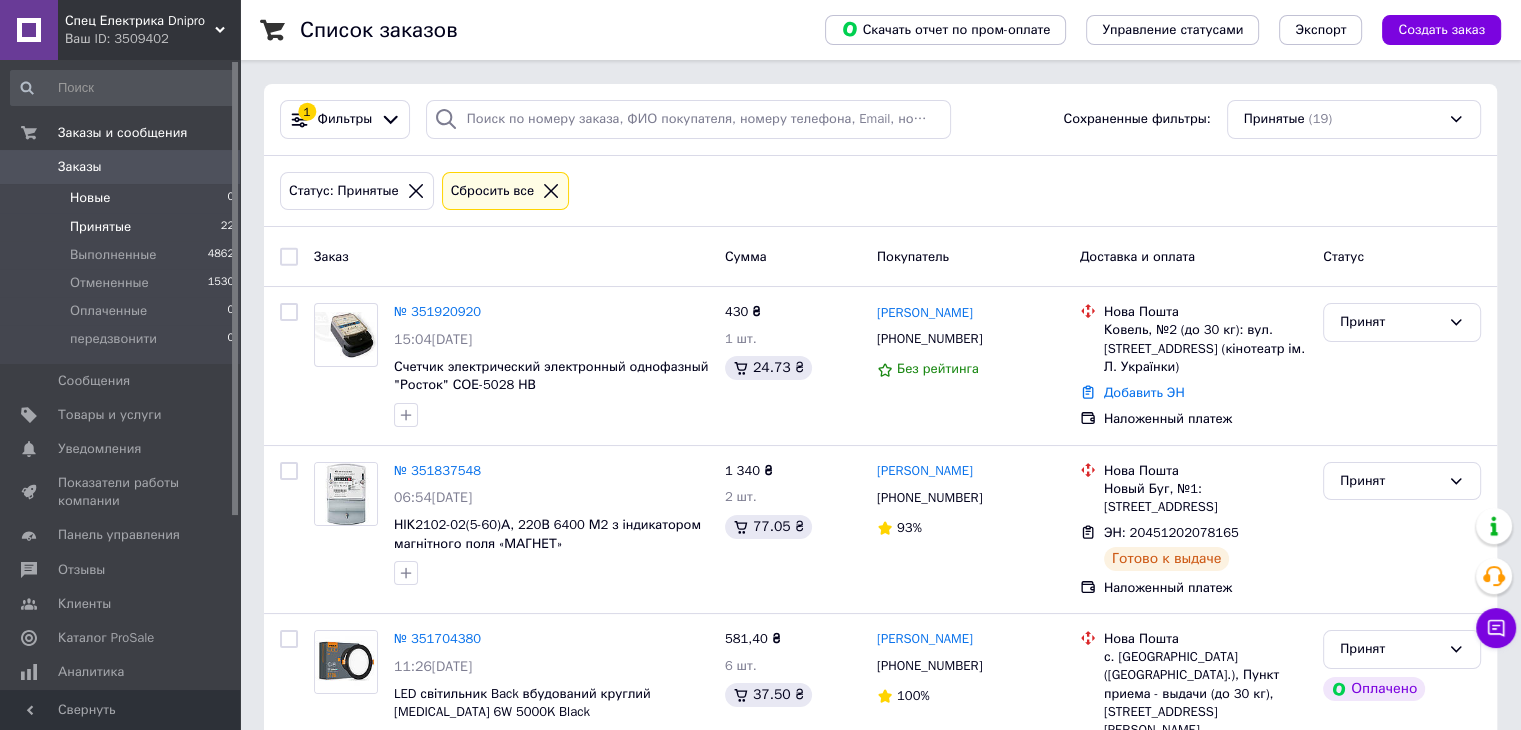click on "Новые" at bounding box center [90, 198] 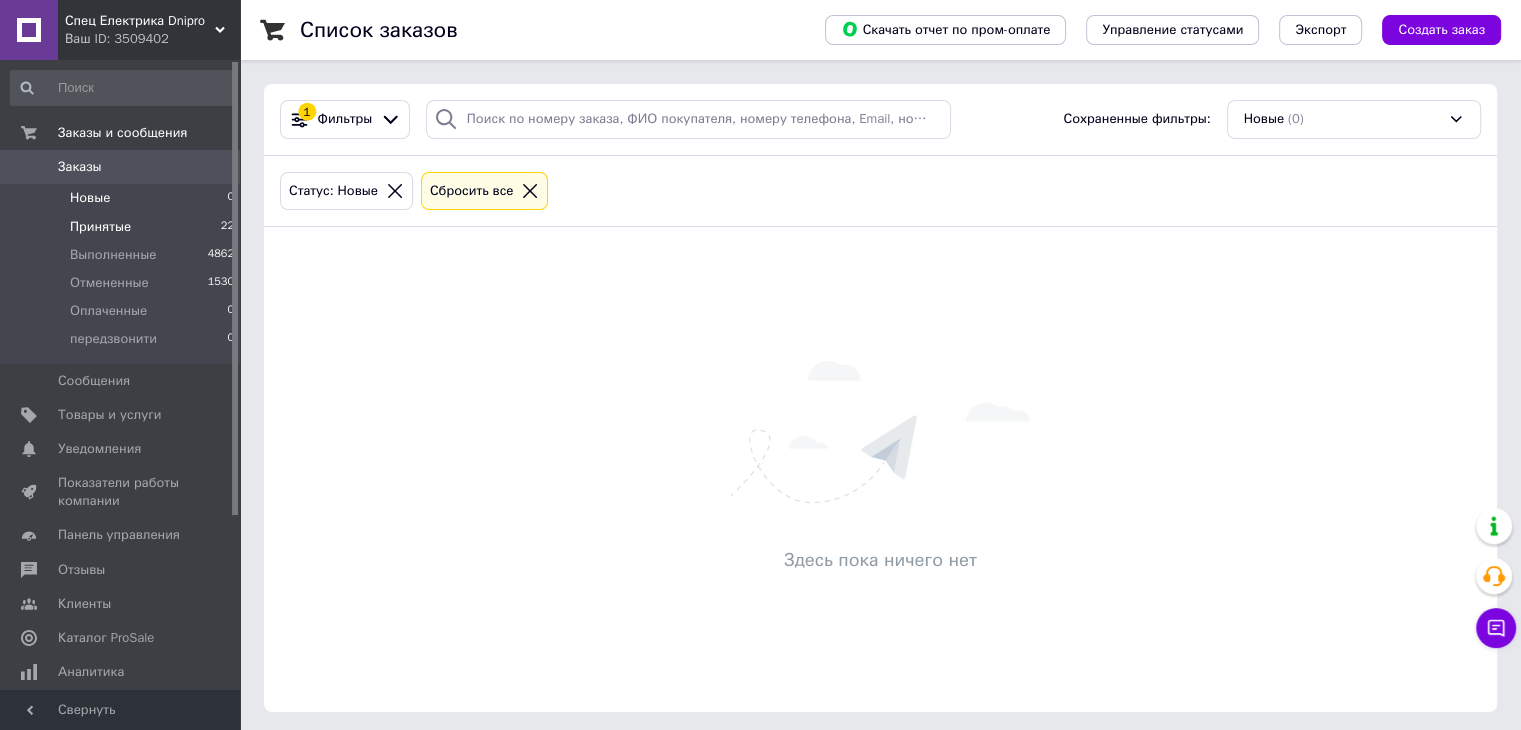 click on "Принятые" at bounding box center [100, 227] 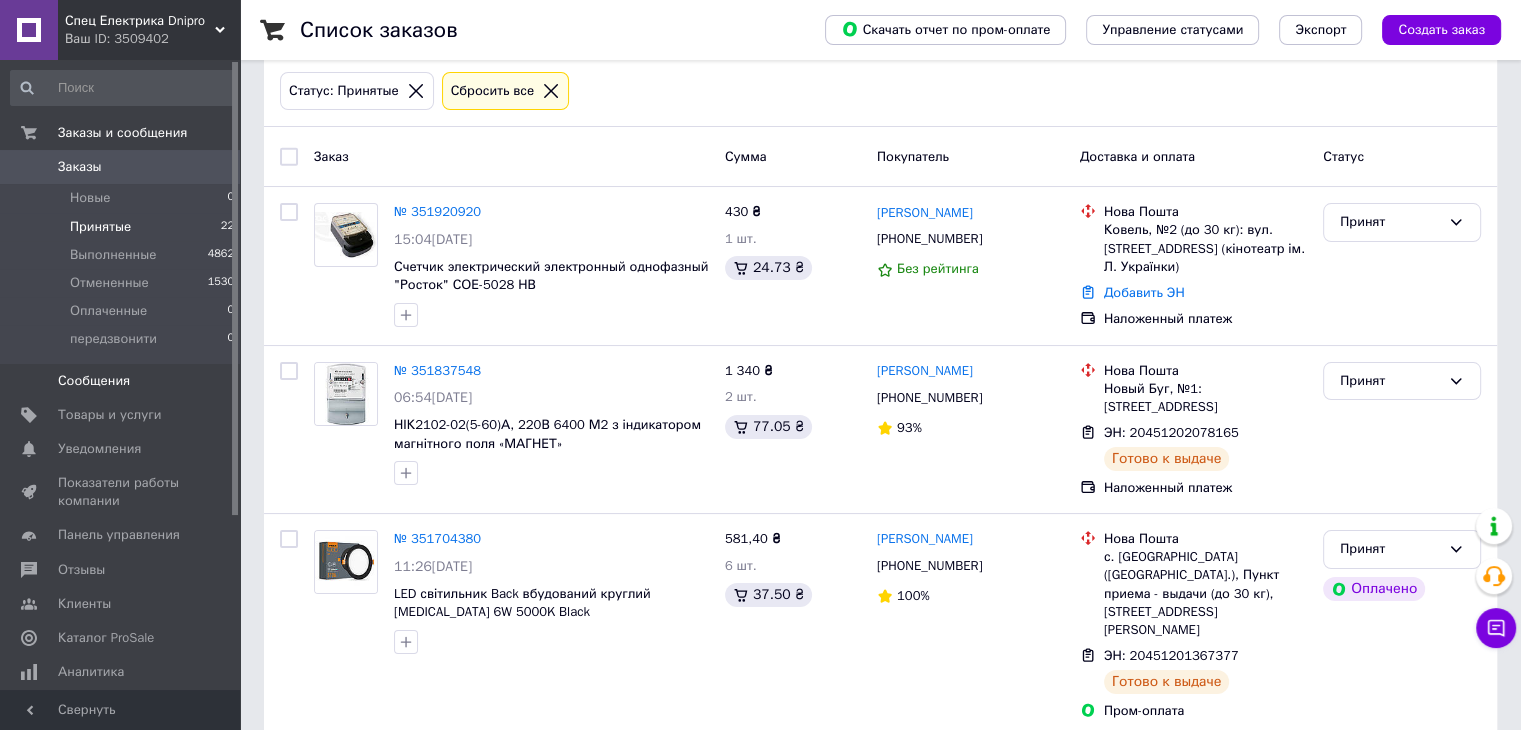 scroll, scrollTop: 0, scrollLeft: 0, axis: both 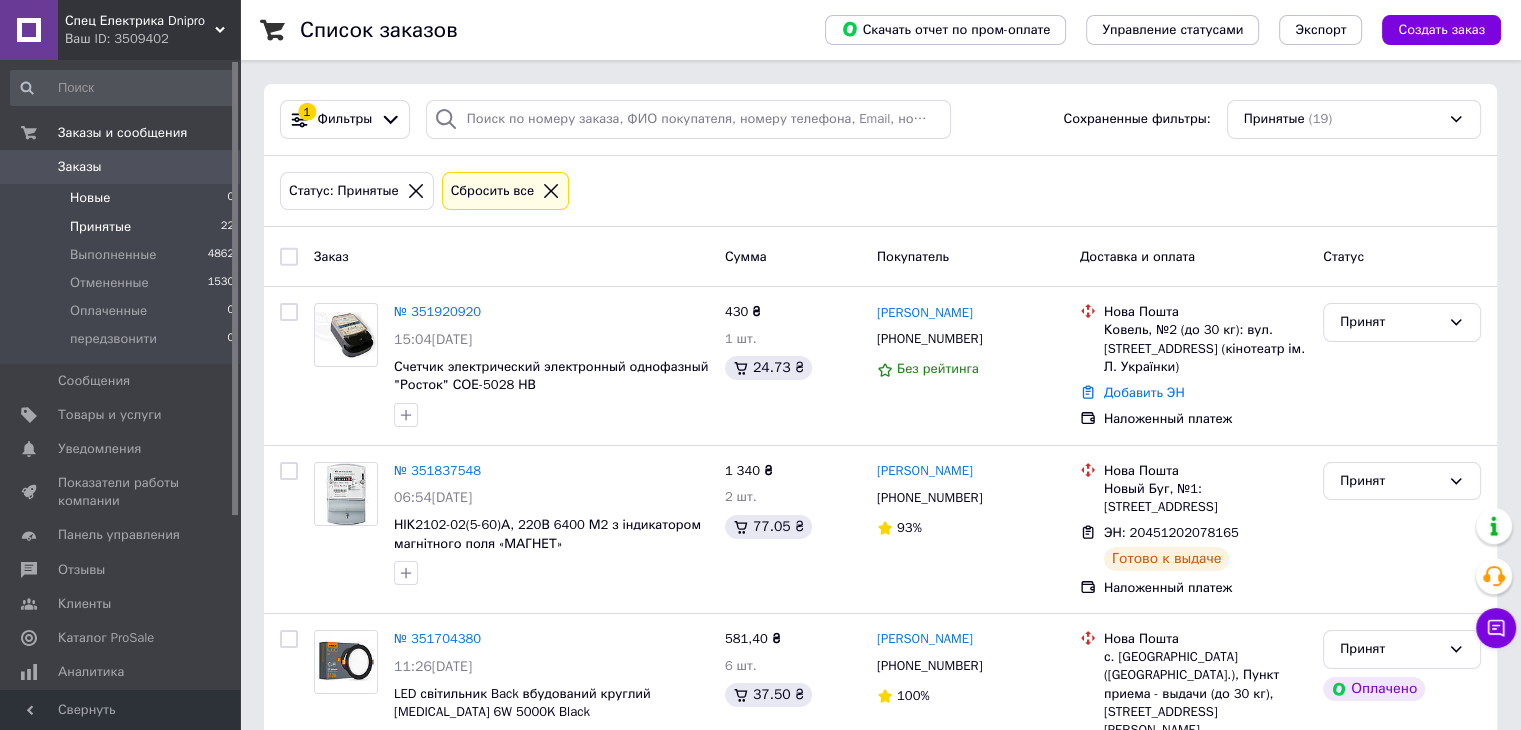 click on "Новые" at bounding box center [90, 198] 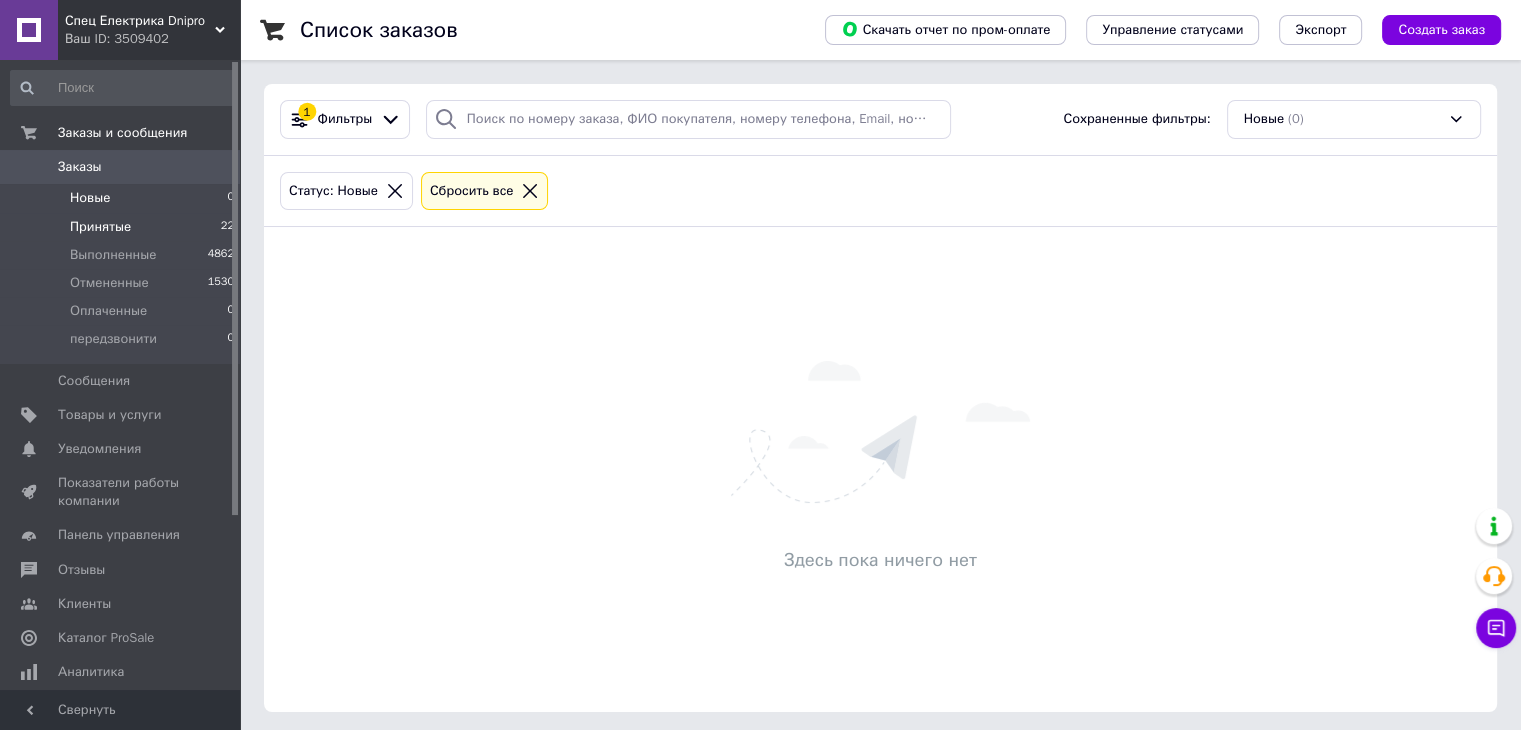 click on "Принятые" at bounding box center [100, 227] 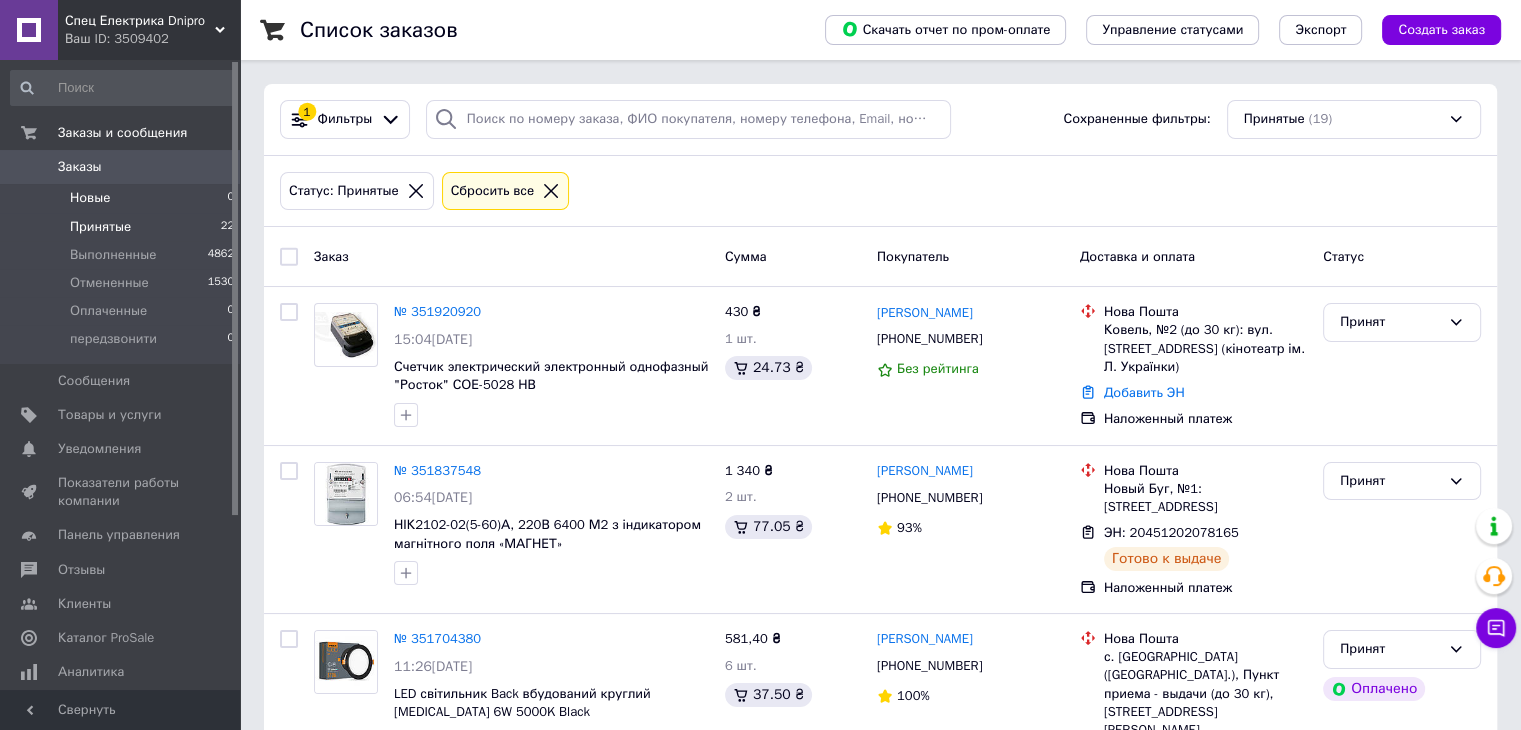 click on "Новые 0" at bounding box center (123, 198) 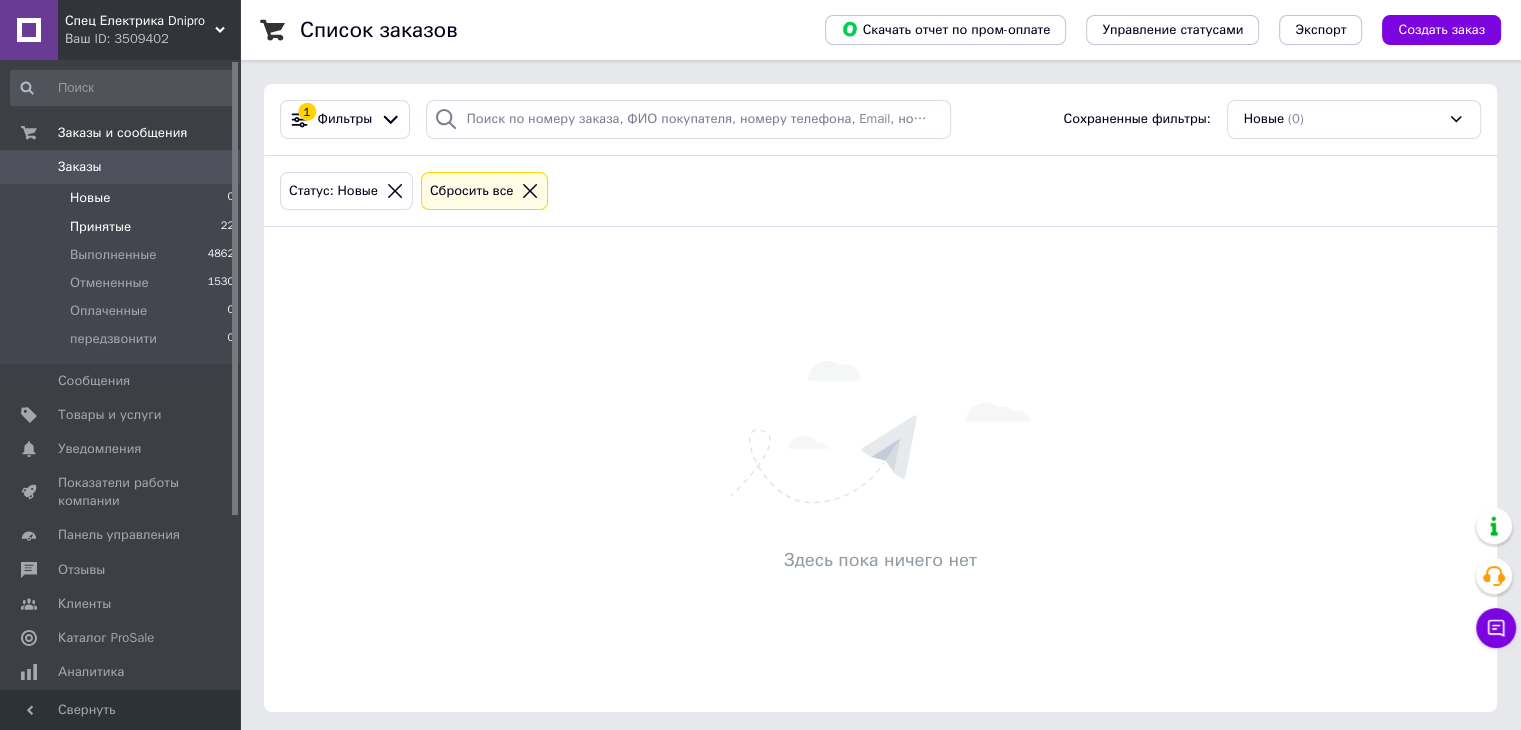 click on "Принятые" at bounding box center (100, 227) 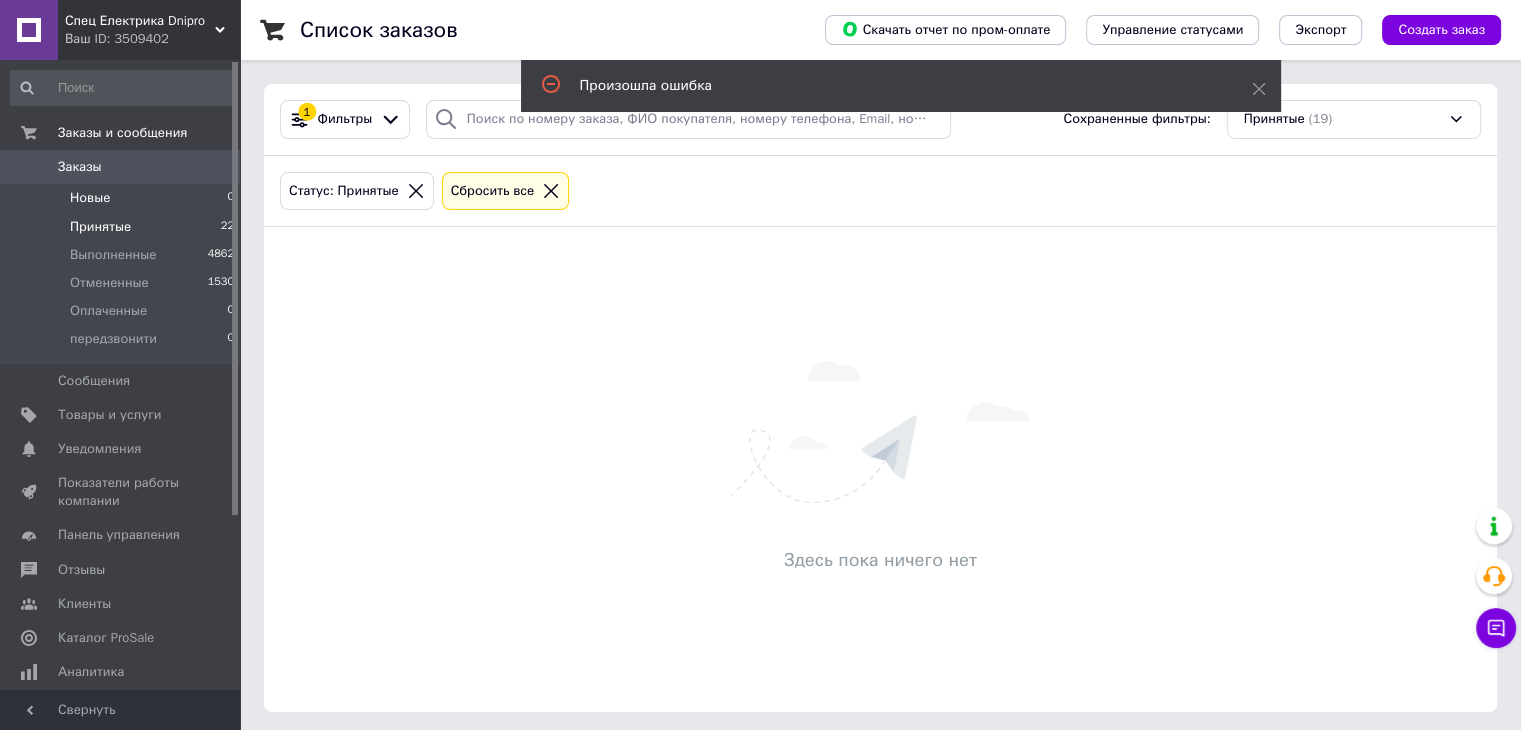 click on "Новые" at bounding box center (90, 198) 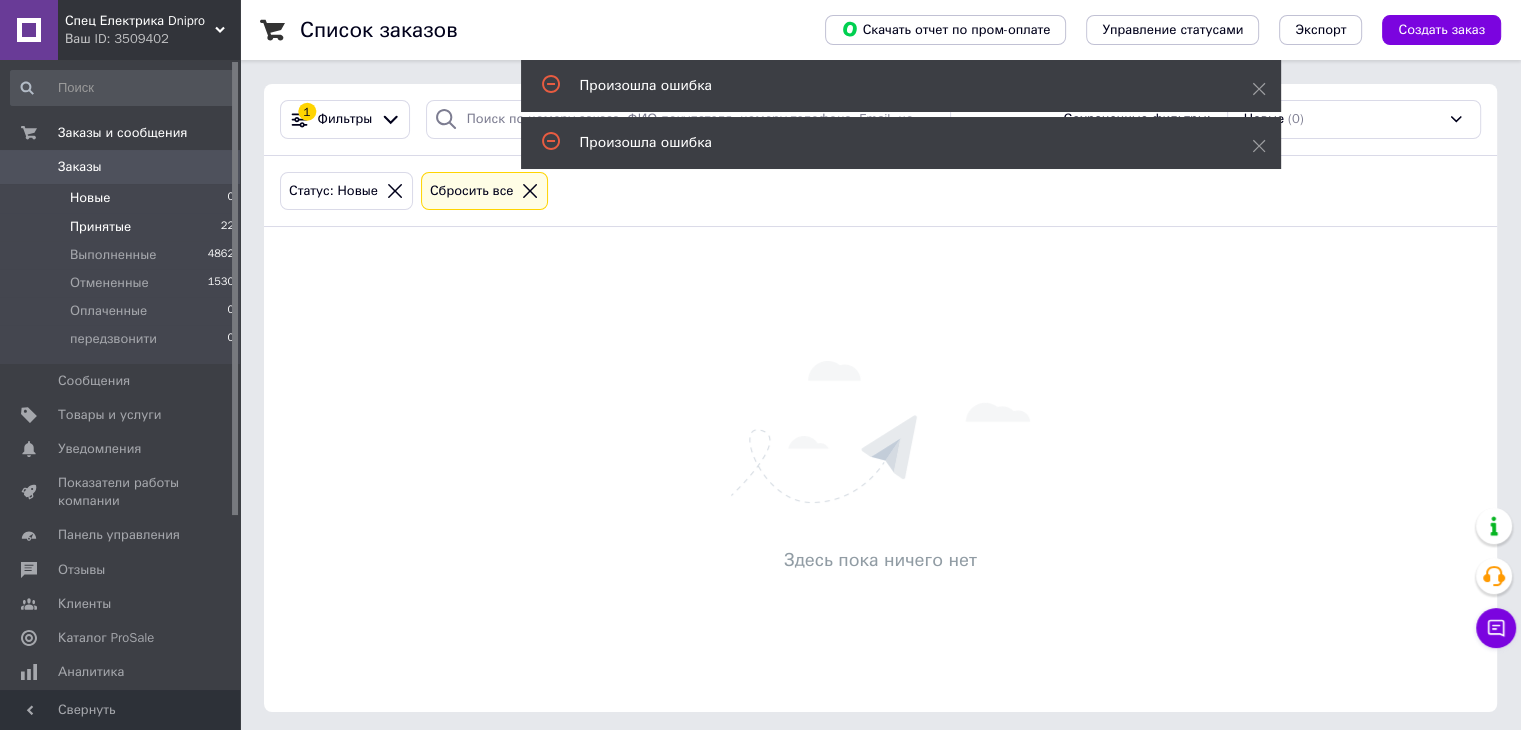 click on "Принятые" at bounding box center (100, 227) 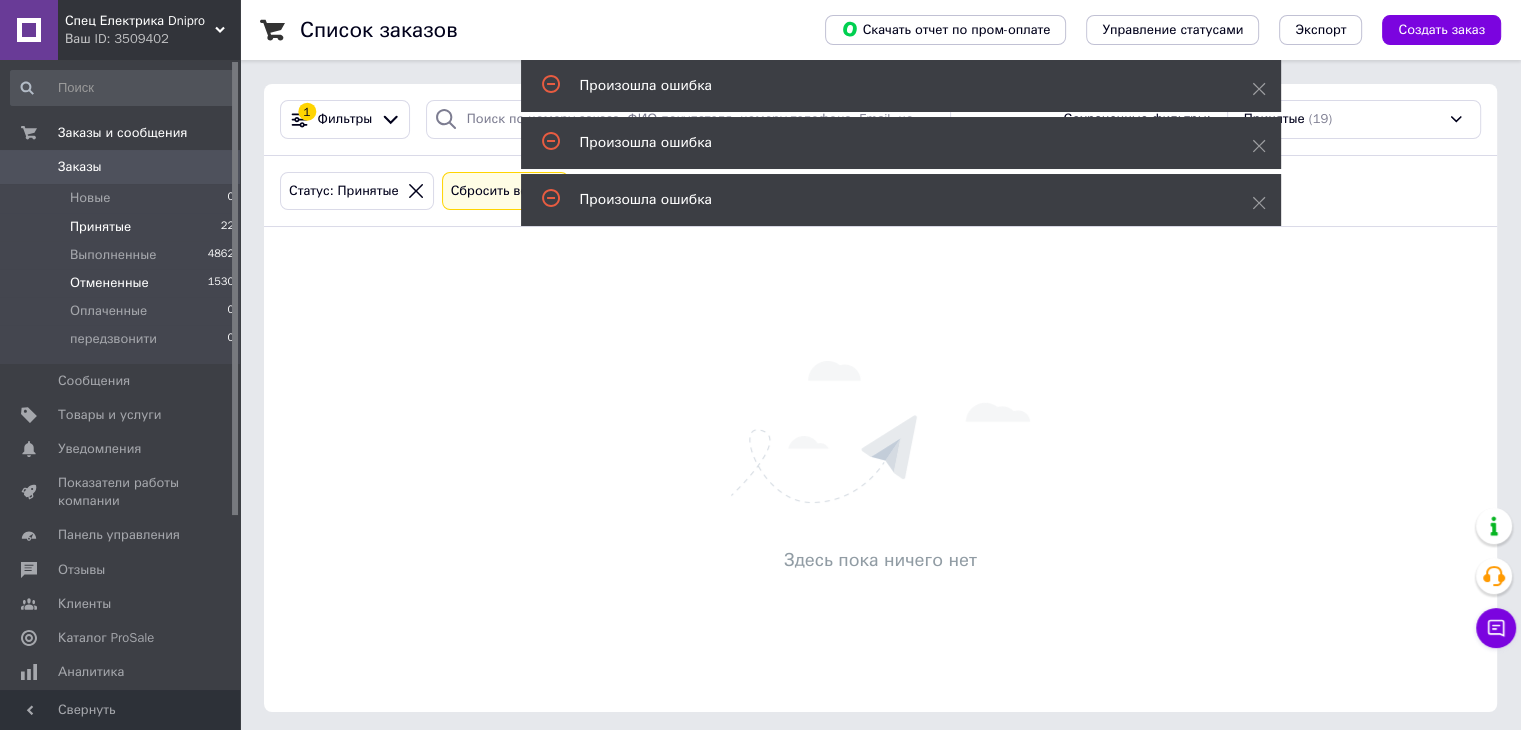 click on "Отмененные" at bounding box center (109, 283) 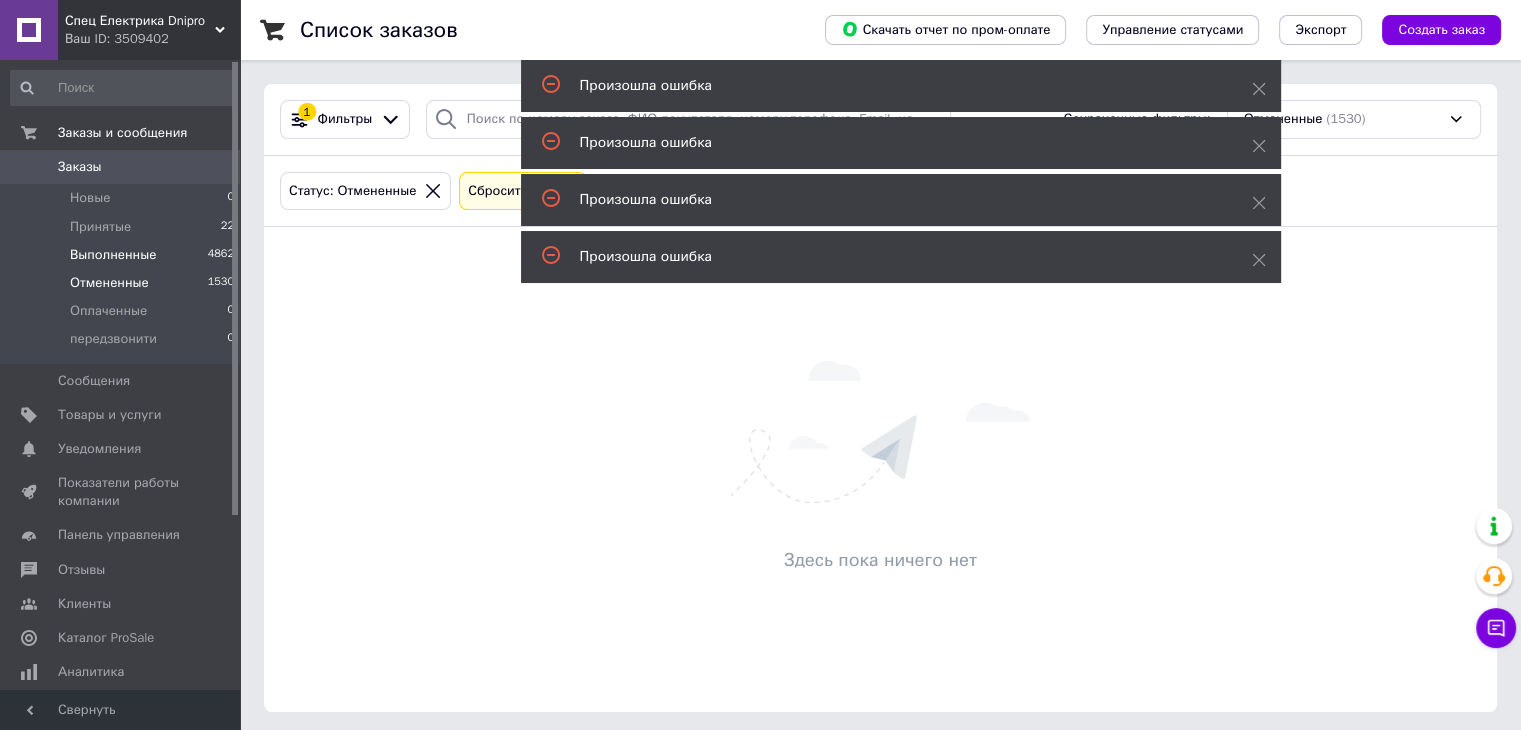 click on "Выполненные" at bounding box center [113, 255] 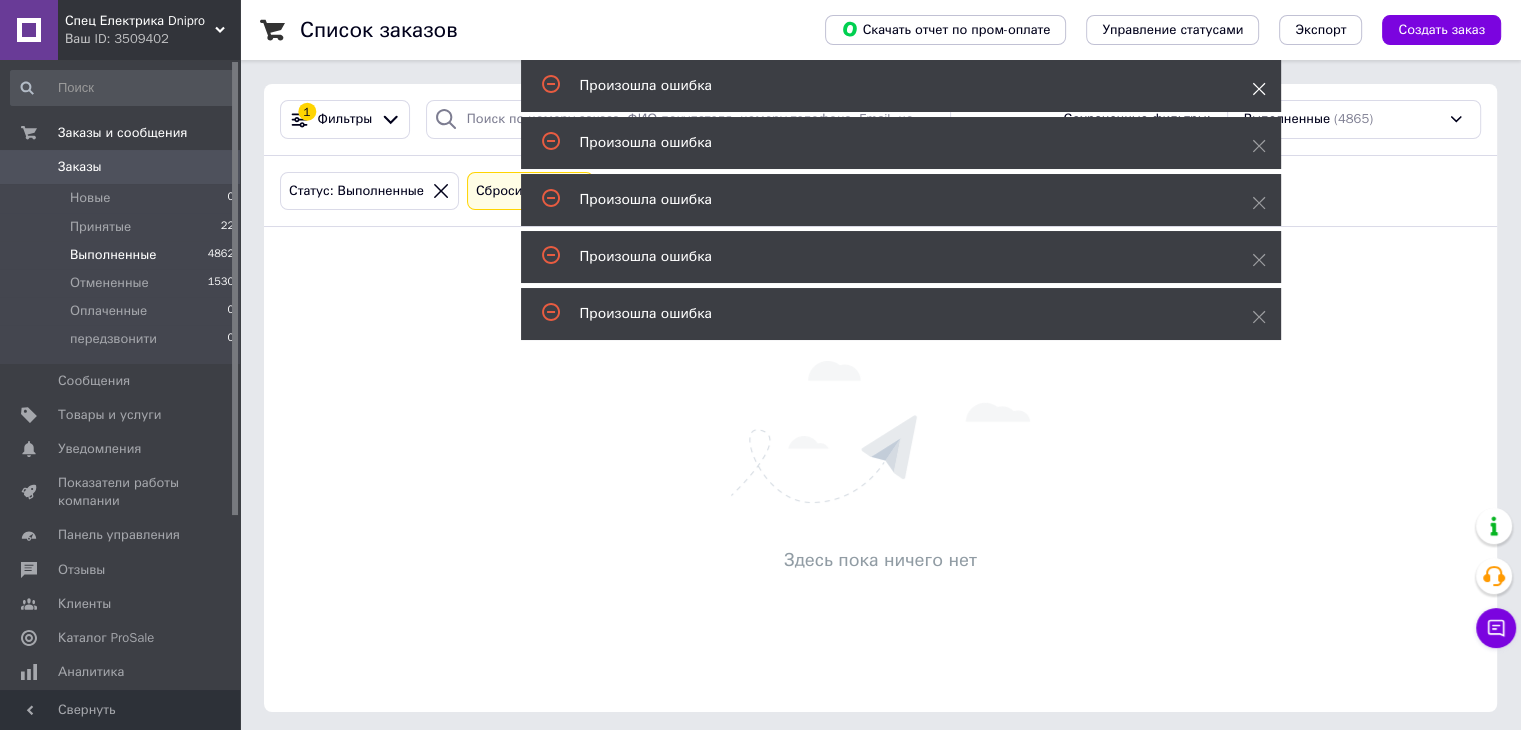 click 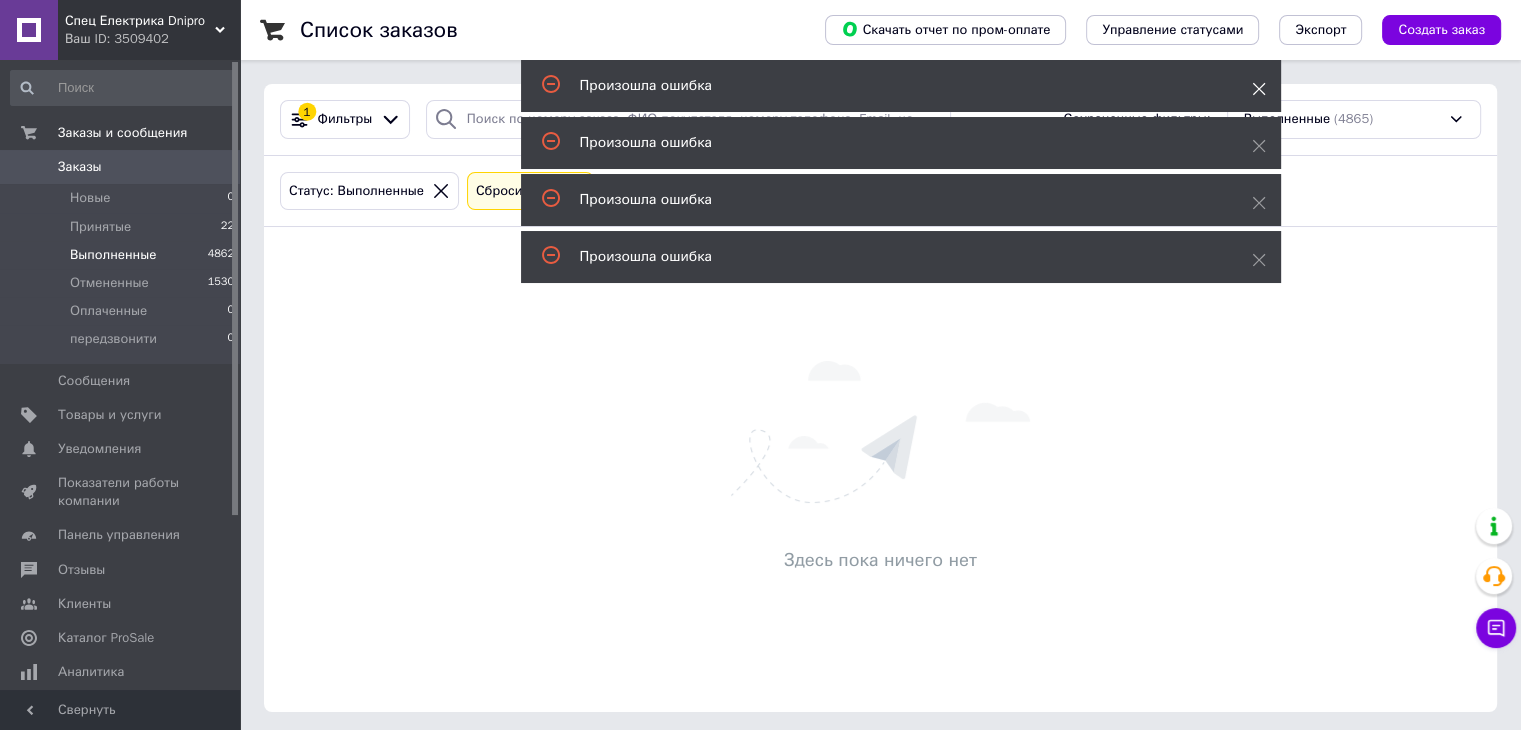 click 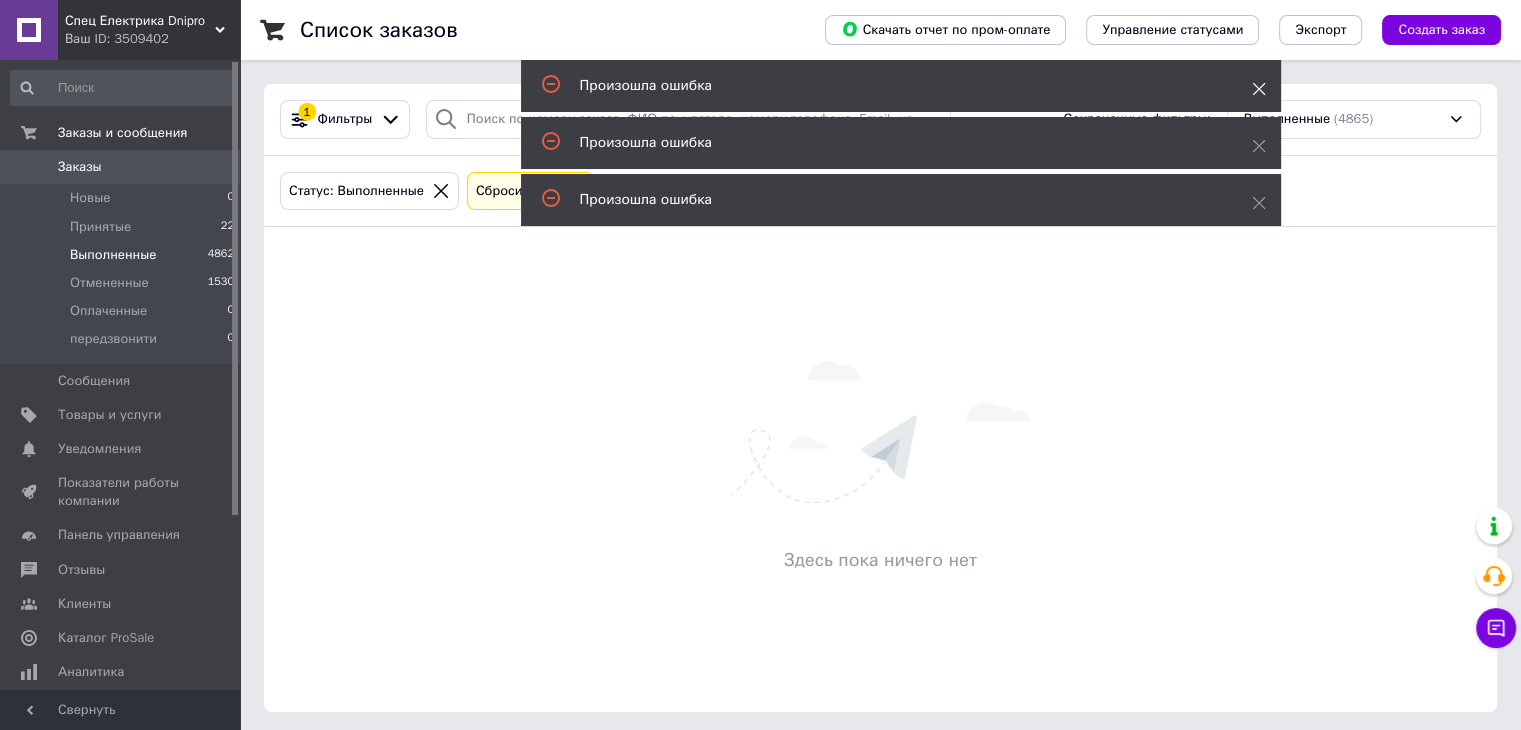 click 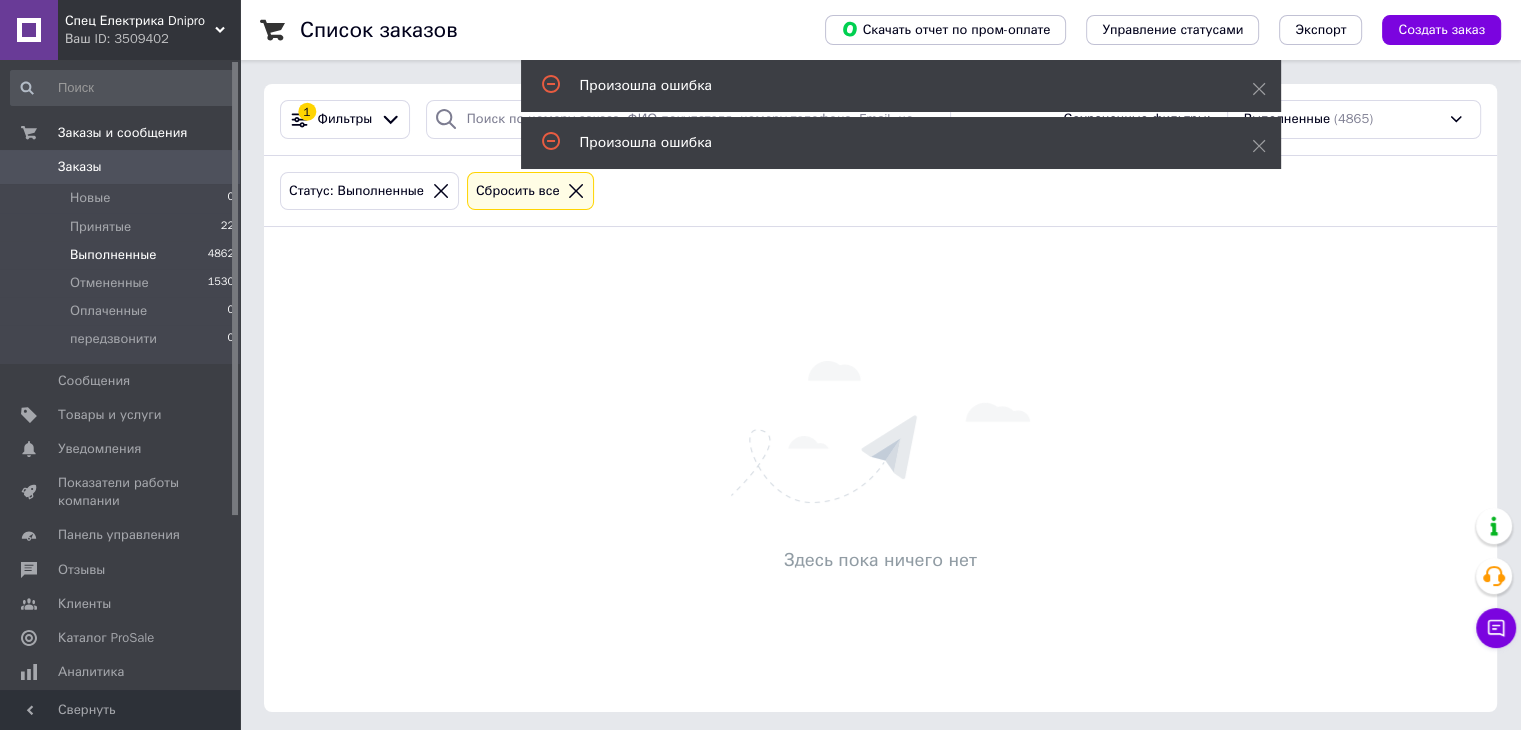 click on "Произошла ошибка" at bounding box center [901, 86] 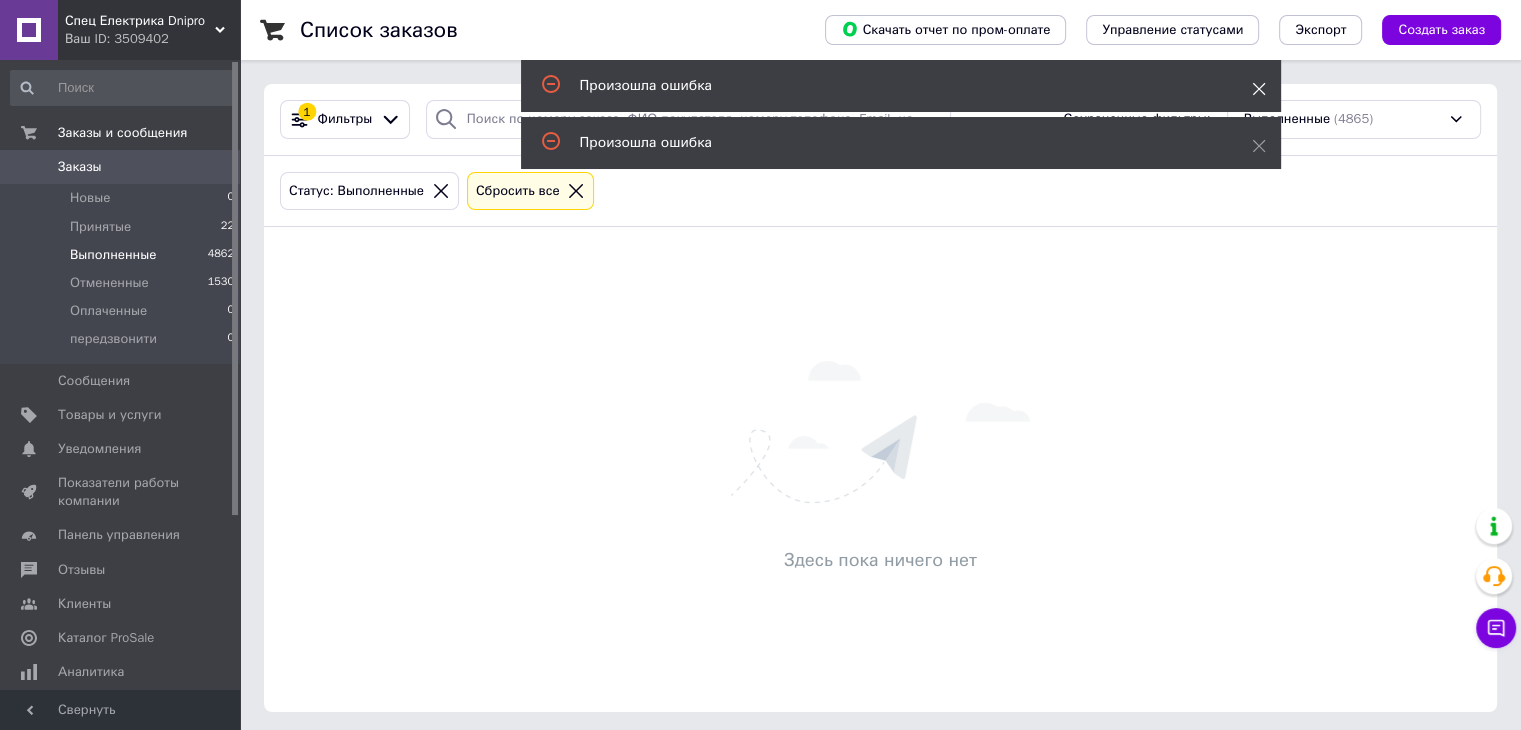 click 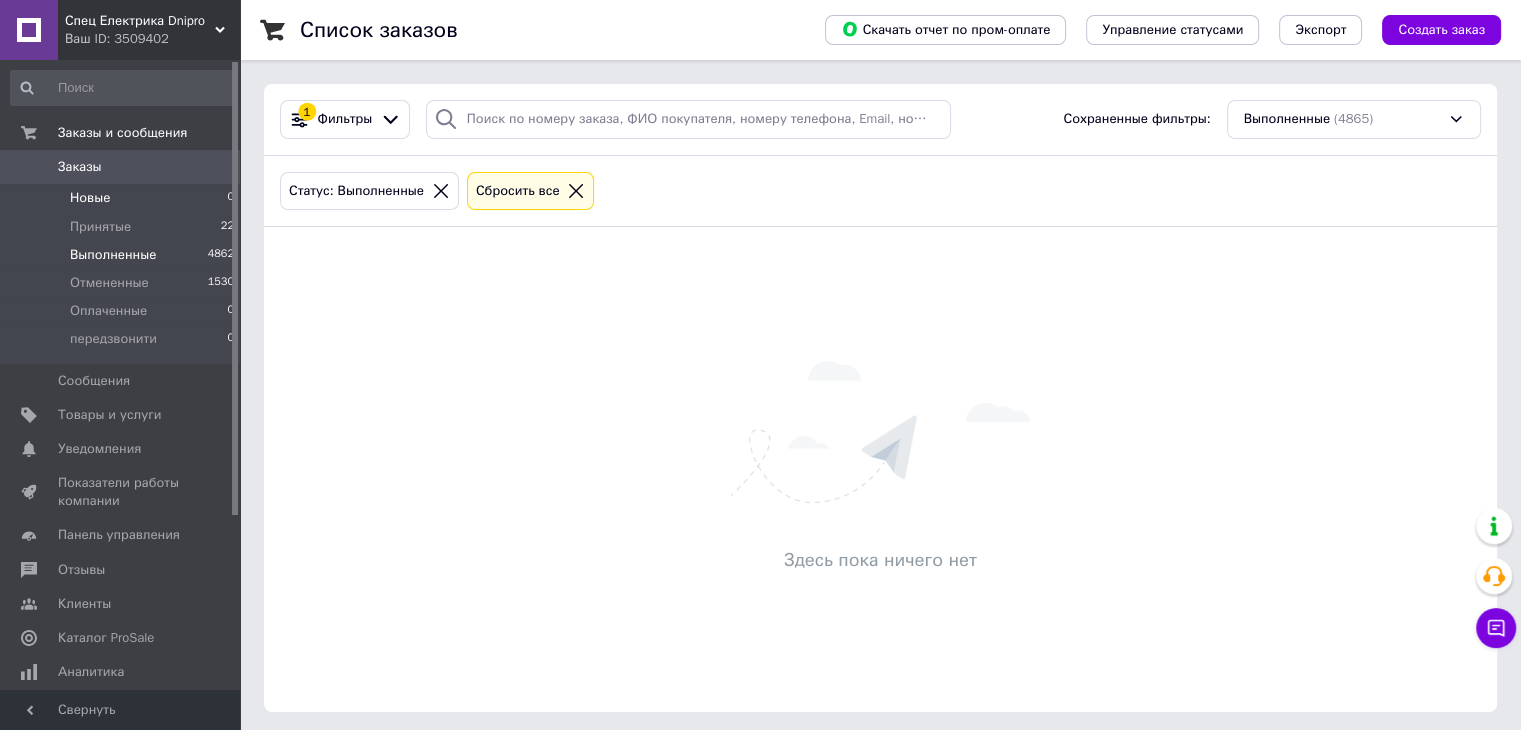 click on "Новые 0" at bounding box center [123, 198] 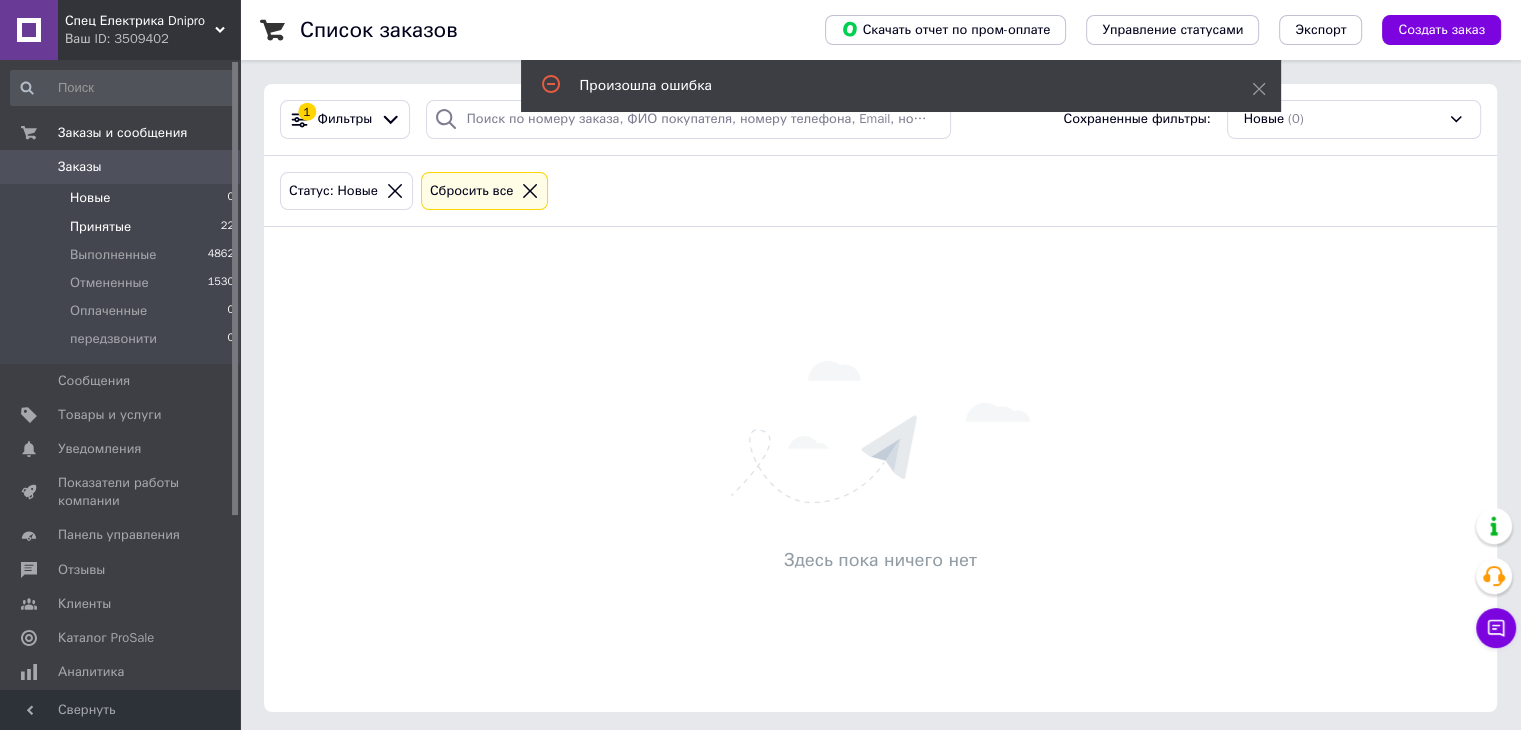 click on "Принятые 22" at bounding box center (123, 227) 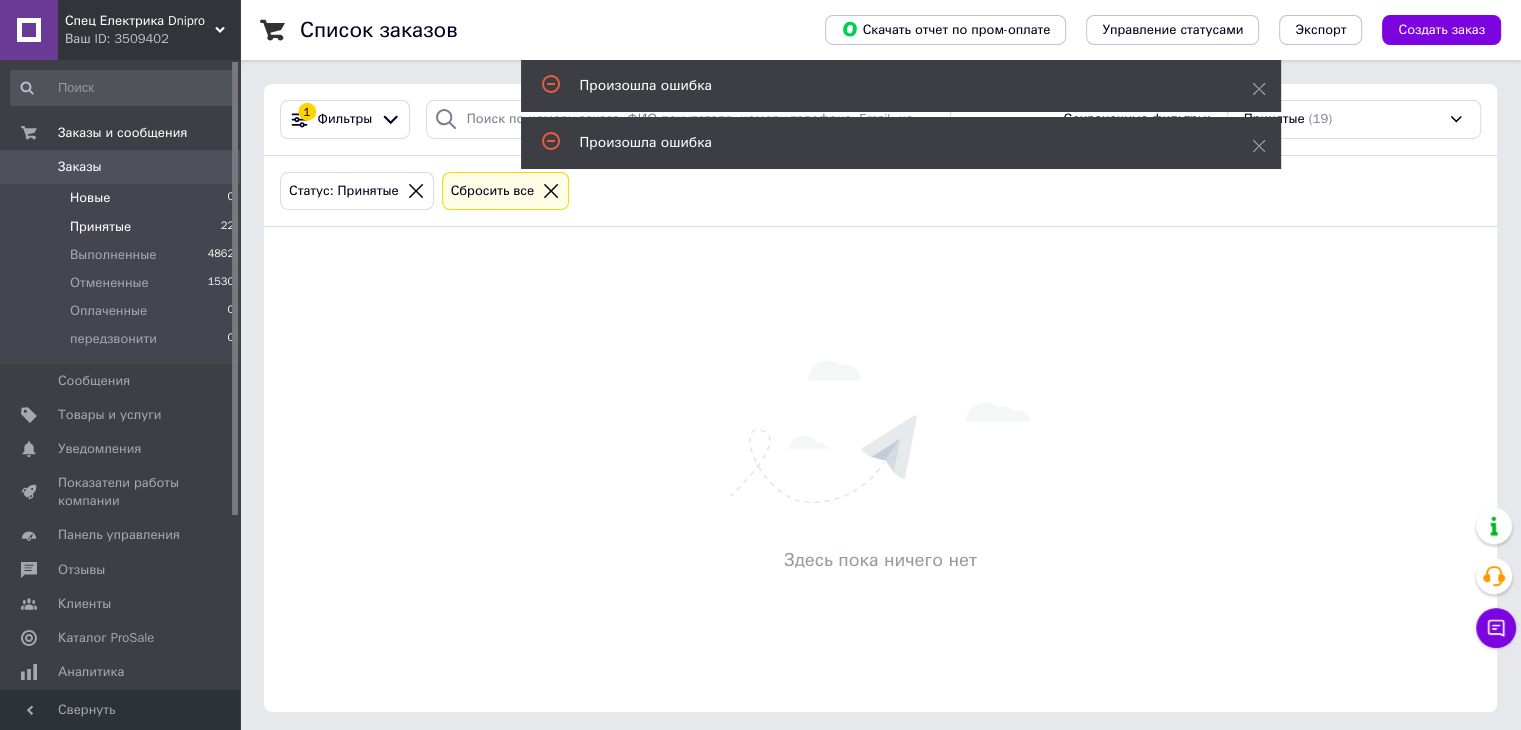 click on "Новые 0" at bounding box center [123, 198] 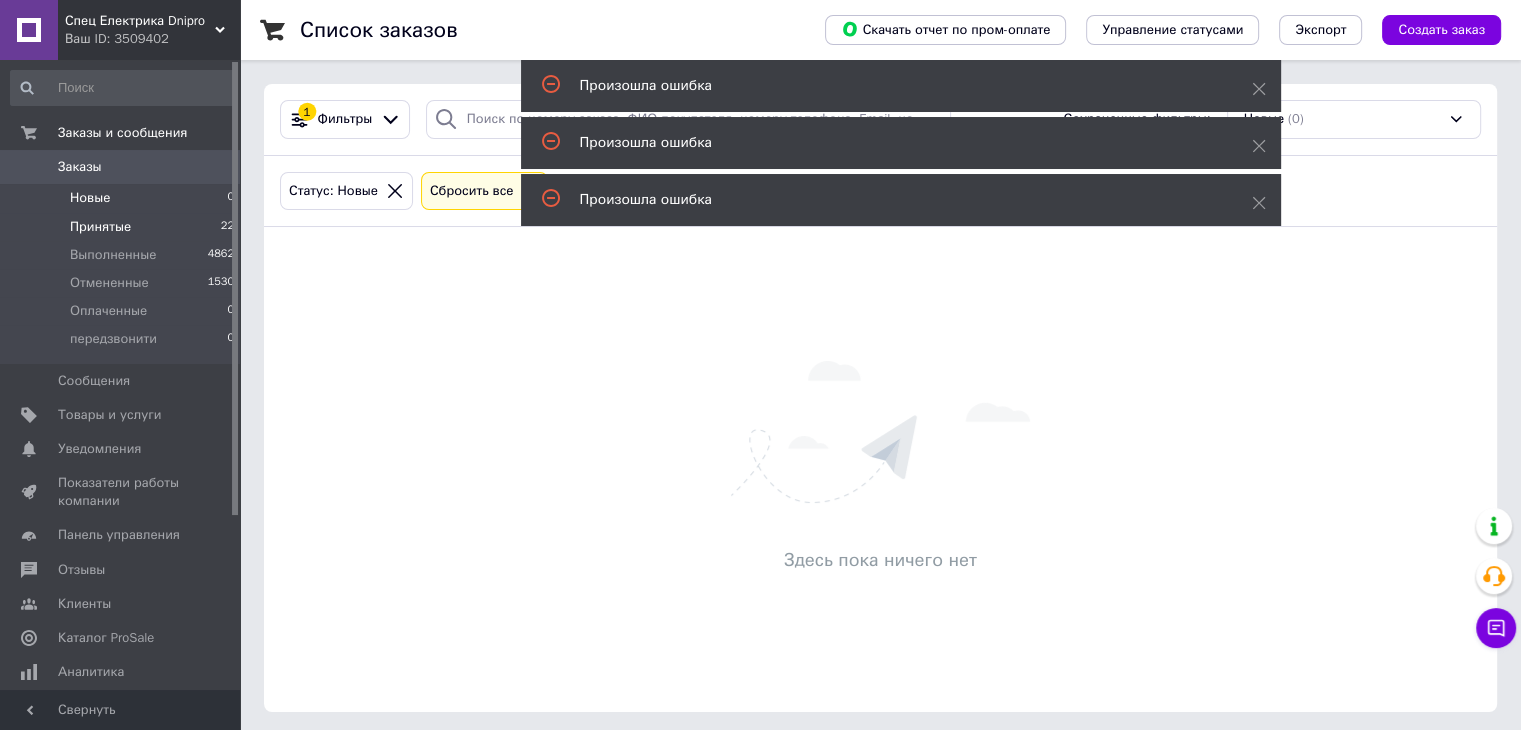 click on "Принятые 22" at bounding box center (123, 227) 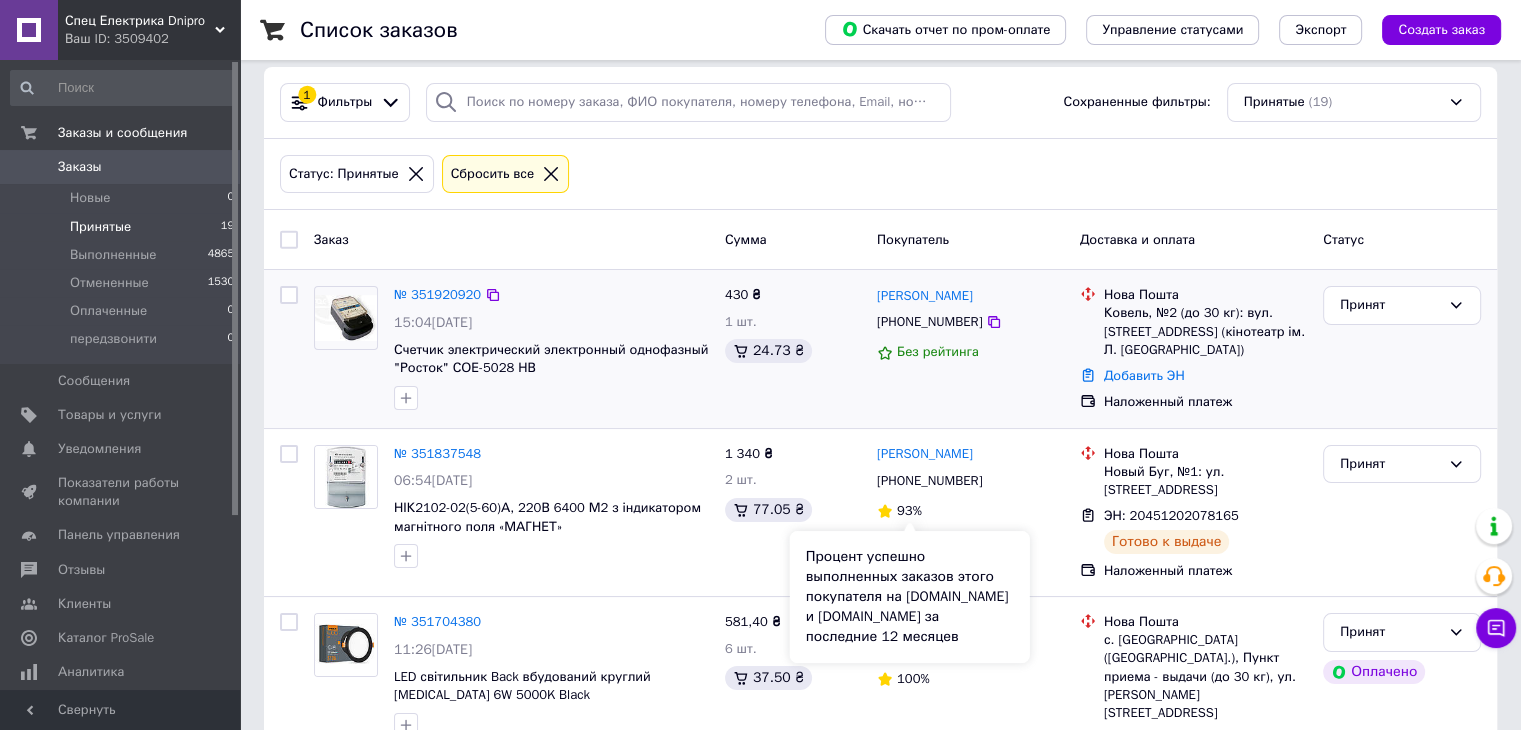 scroll, scrollTop: 0, scrollLeft: 0, axis: both 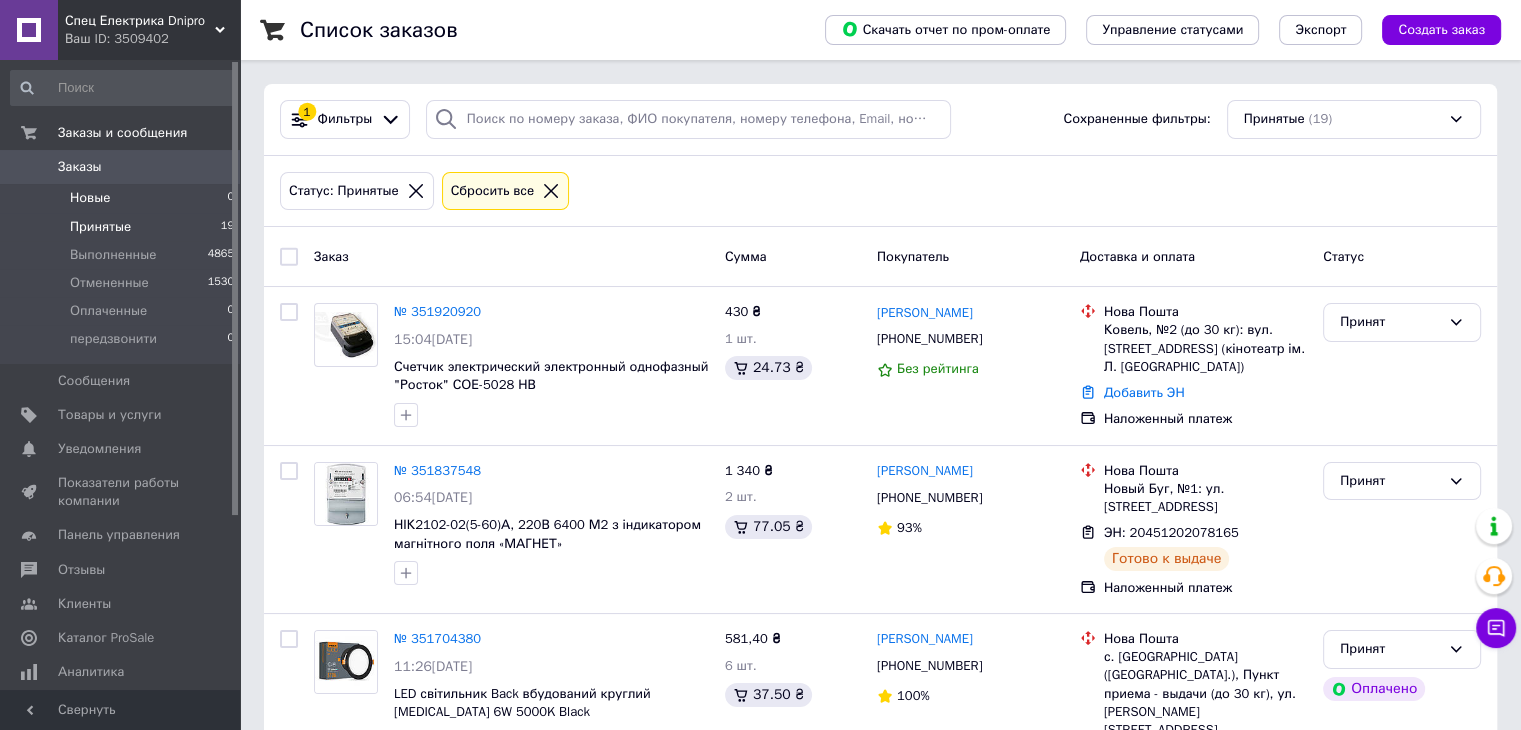 click on "Новые" at bounding box center (90, 198) 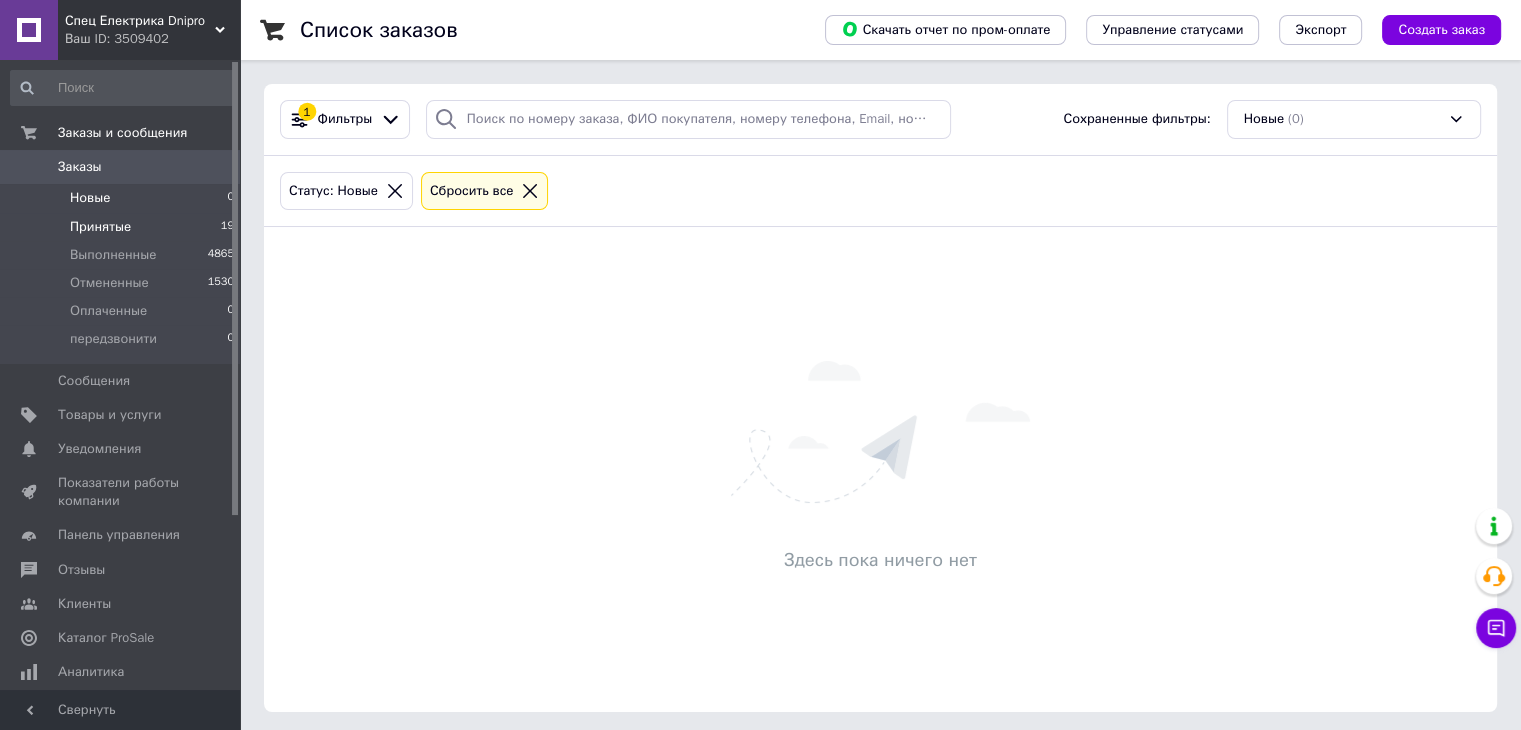 click on "Принятые 19" at bounding box center (123, 227) 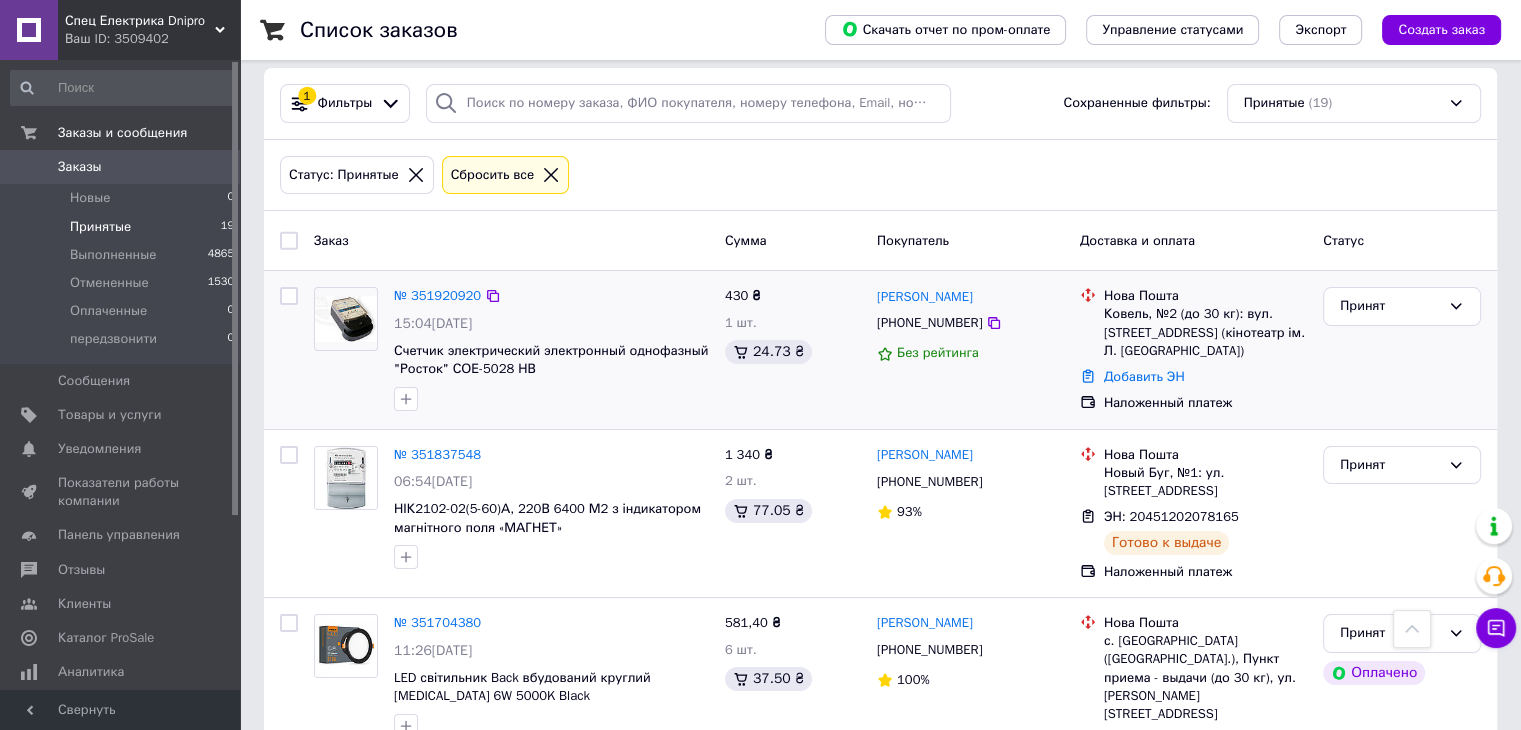 scroll, scrollTop: 0, scrollLeft: 0, axis: both 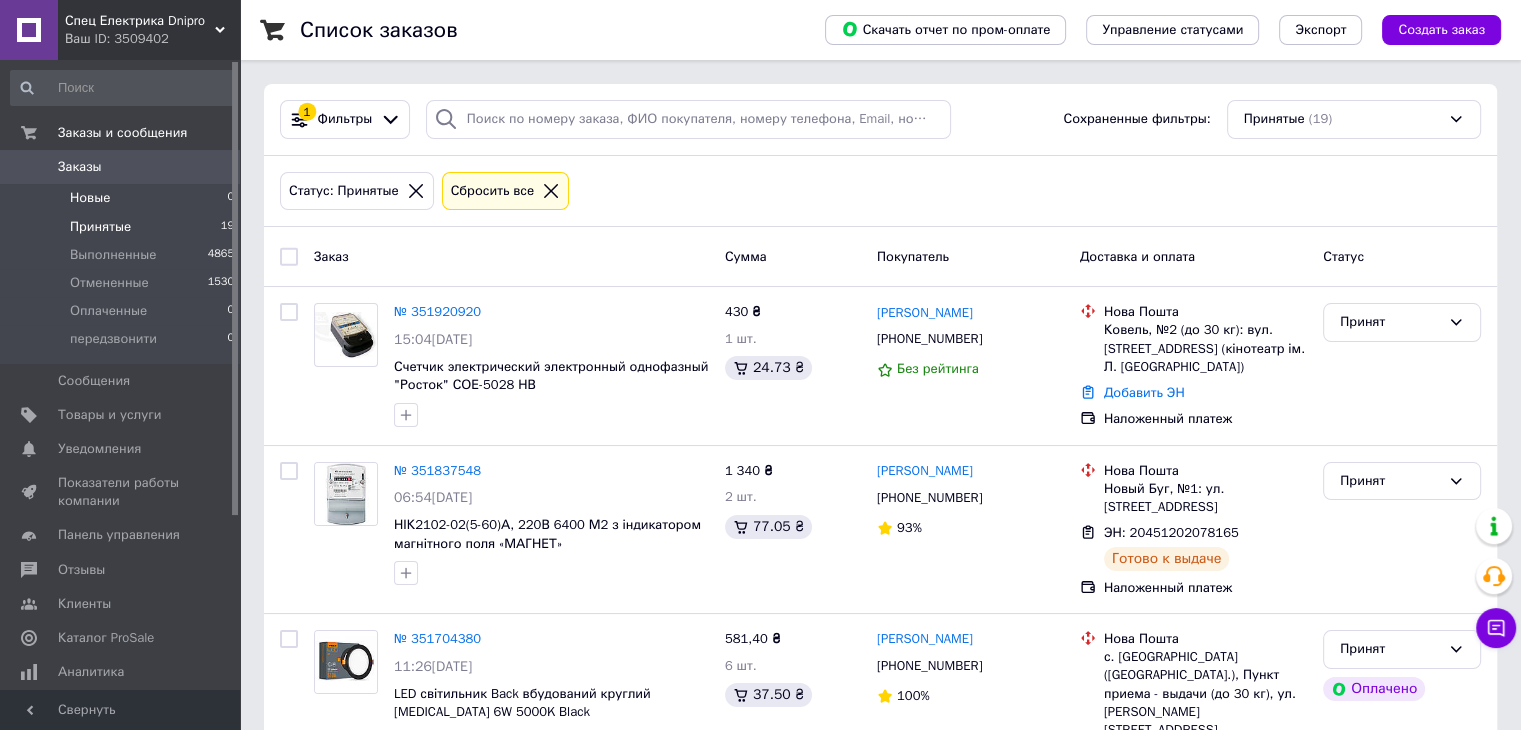 click on "Новые" at bounding box center (90, 198) 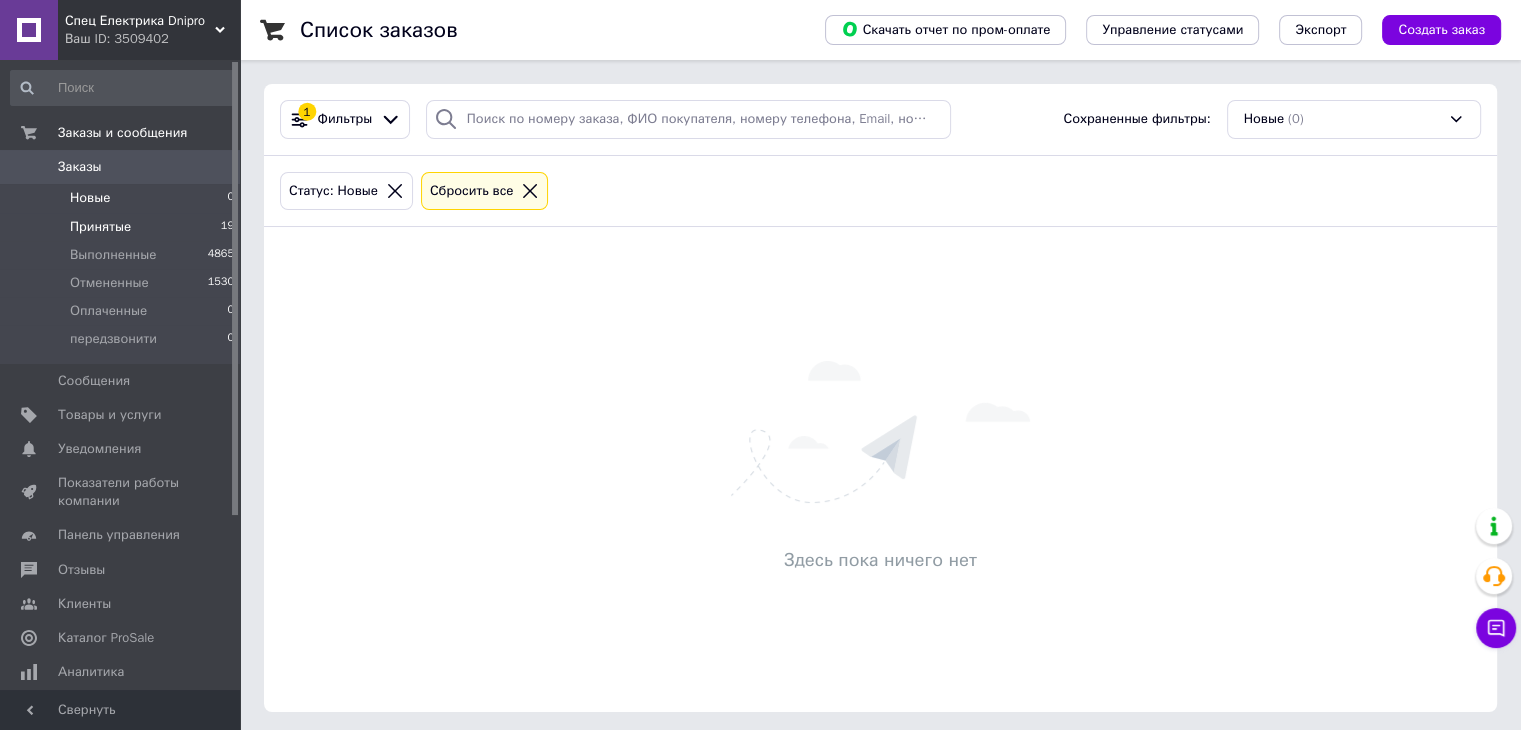 click on "Принятые" at bounding box center [100, 227] 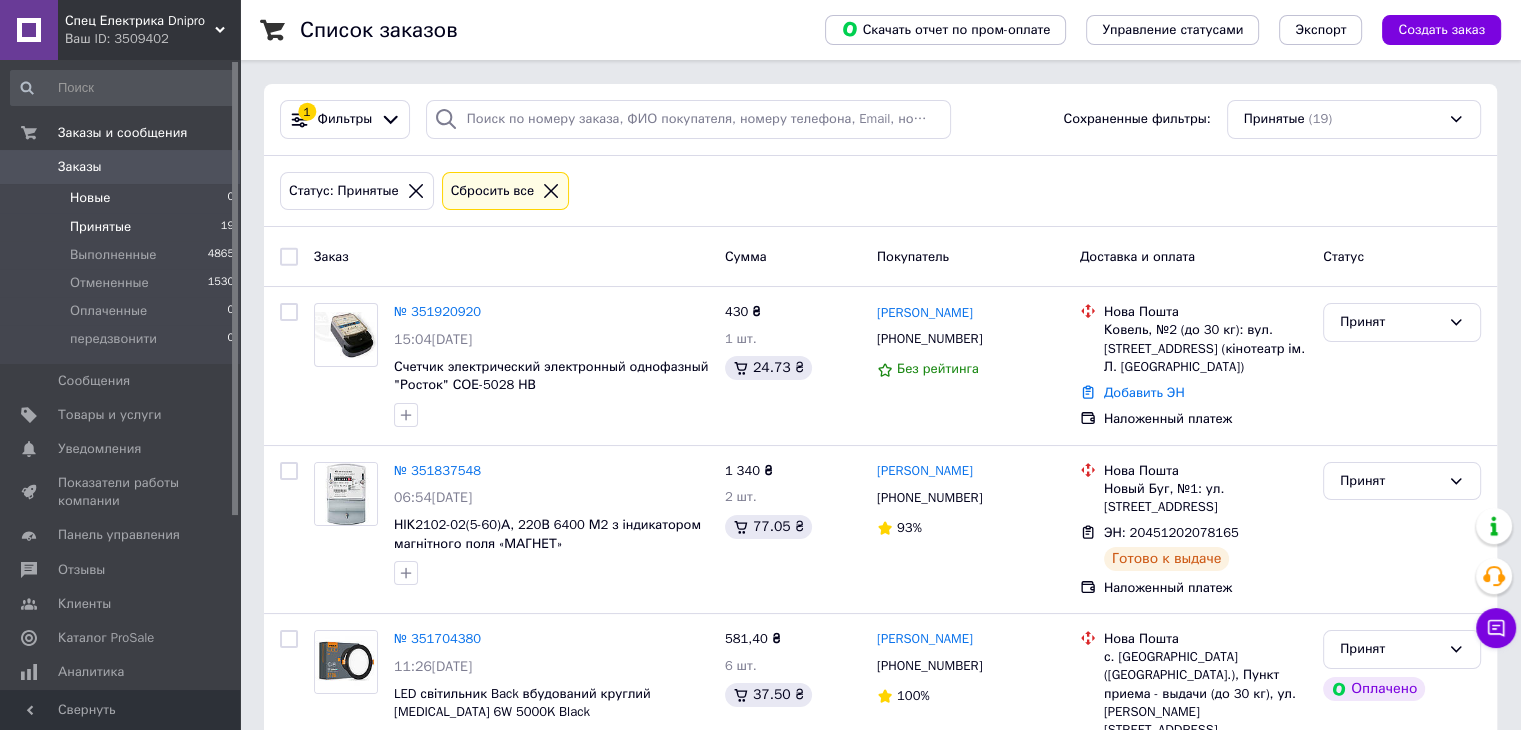 click on "Новые" at bounding box center (90, 198) 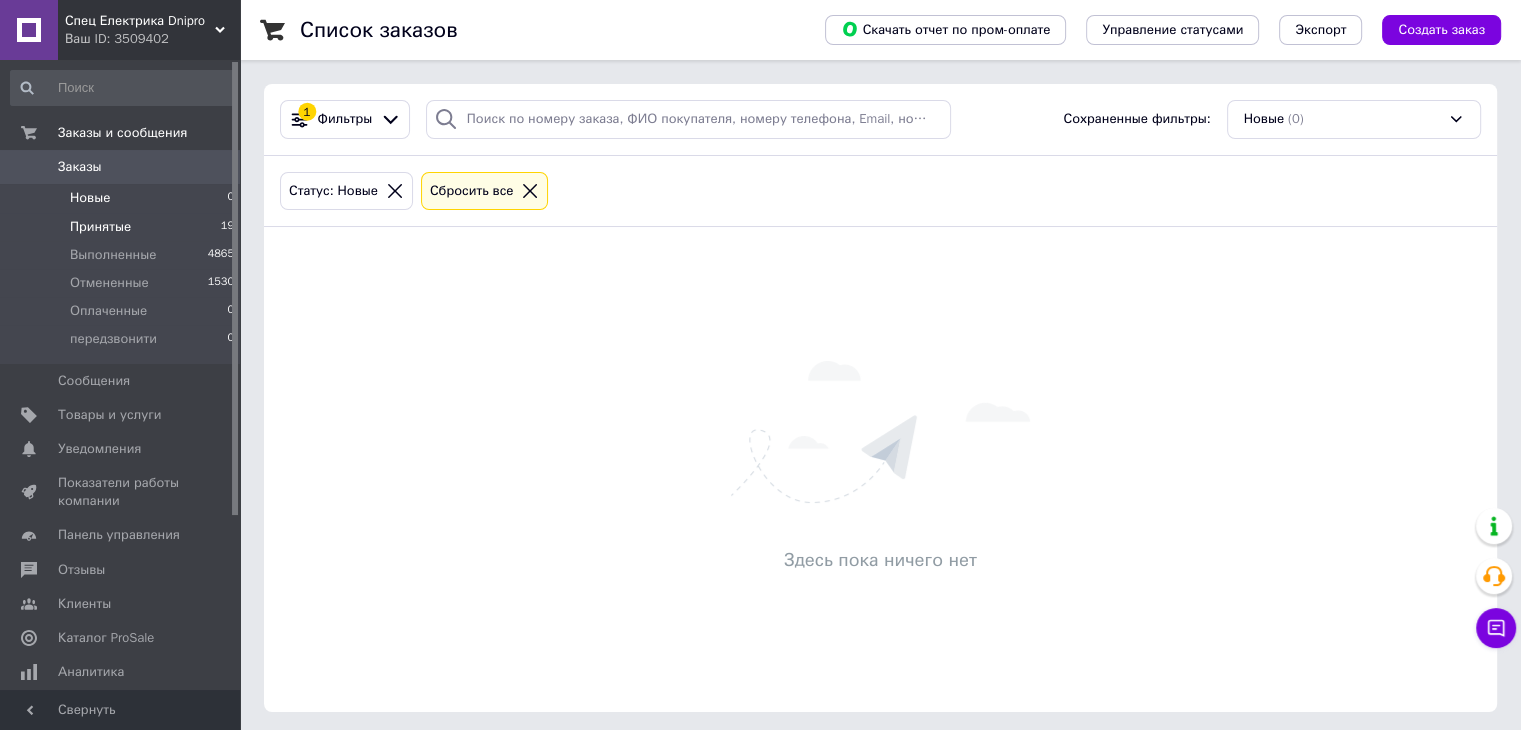 click on "Принятые" at bounding box center (100, 227) 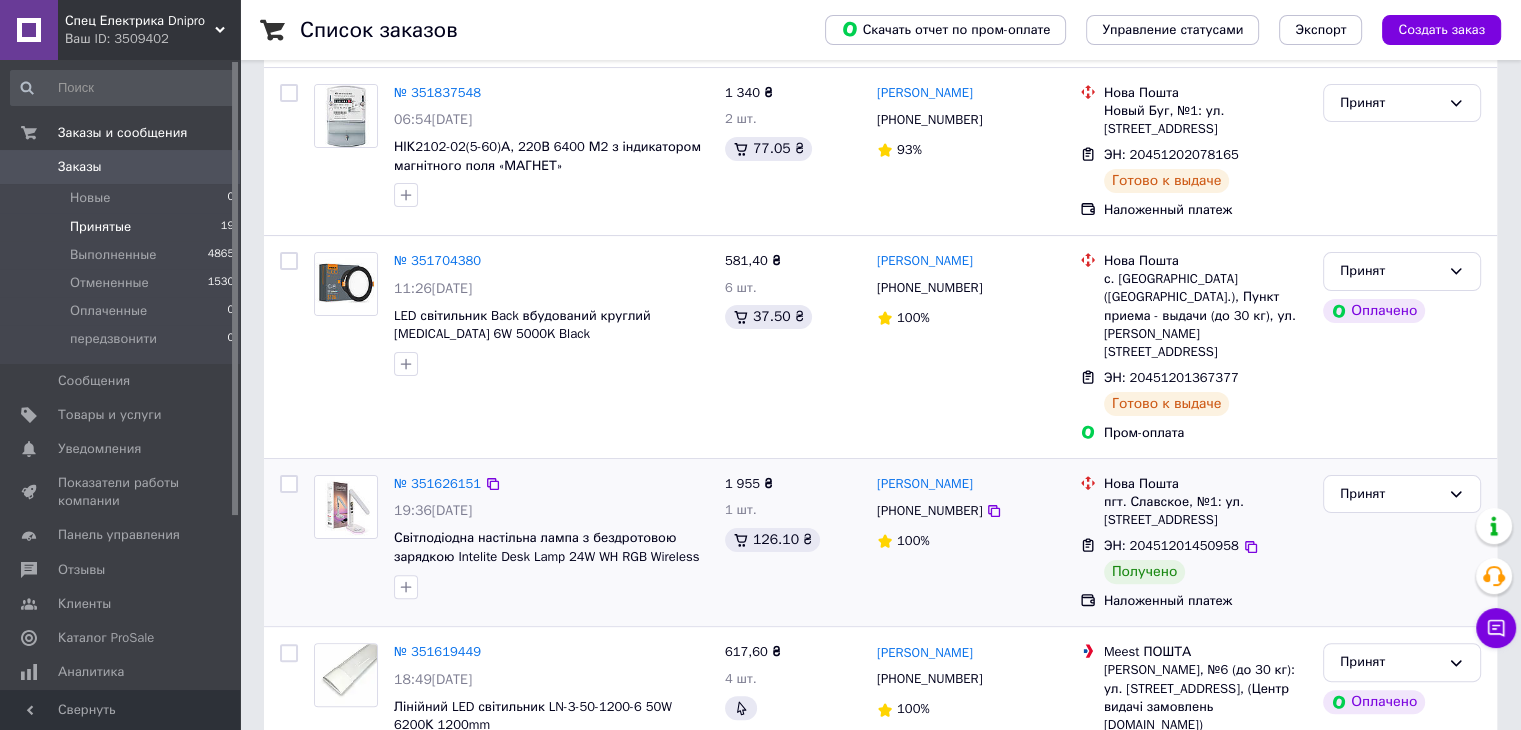 scroll, scrollTop: 500, scrollLeft: 0, axis: vertical 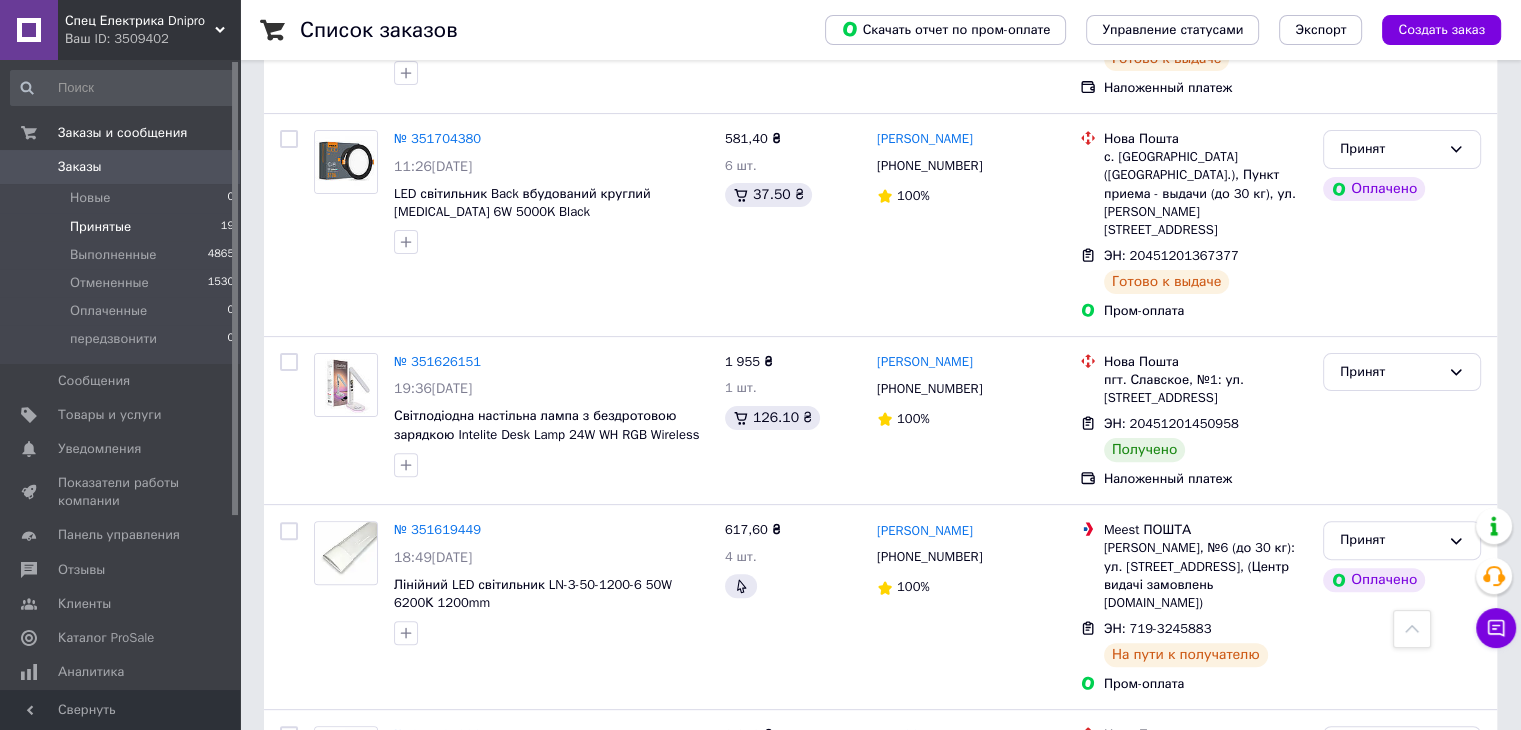 click on "Принятые" at bounding box center (100, 227) 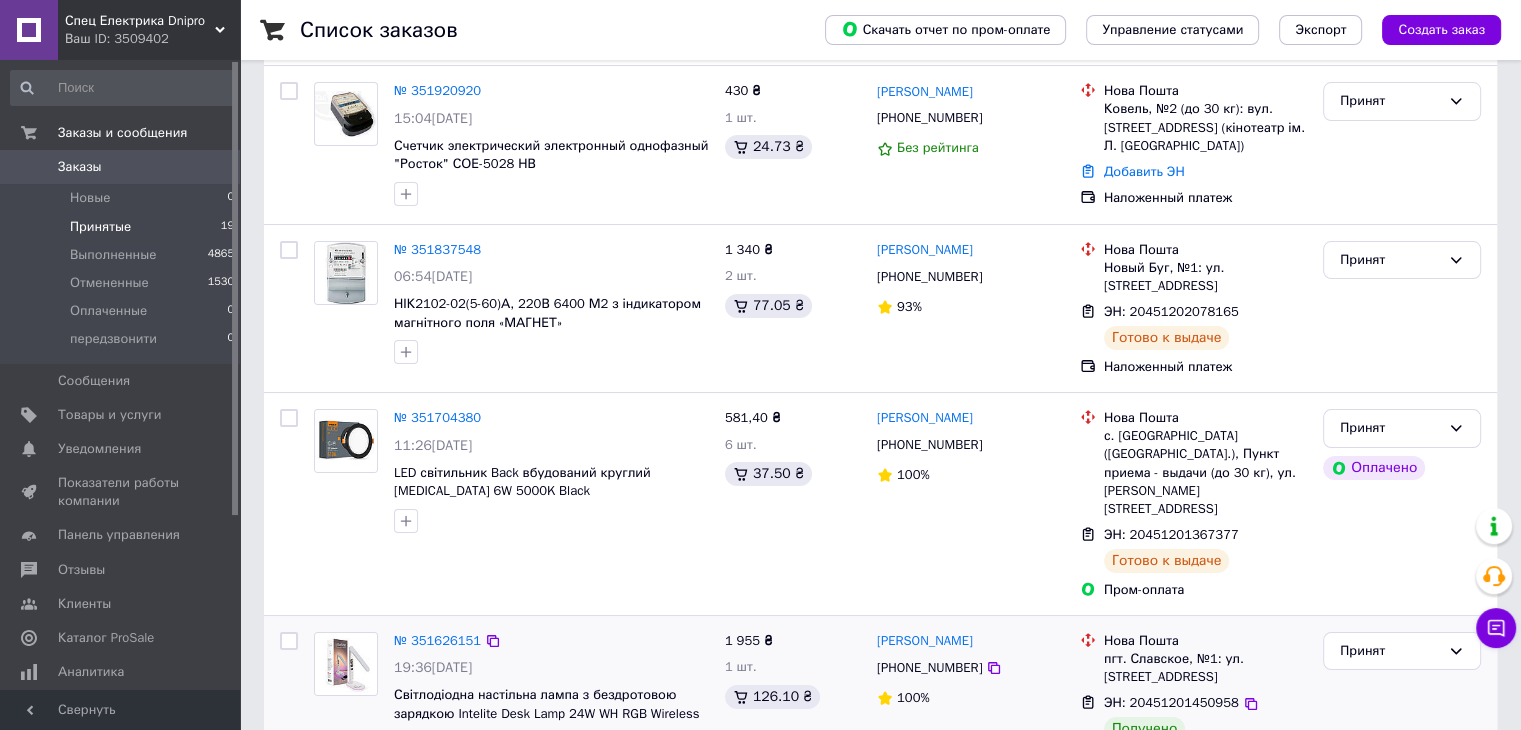scroll, scrollTop: 333, scrollLeft: 0, axis: vertical 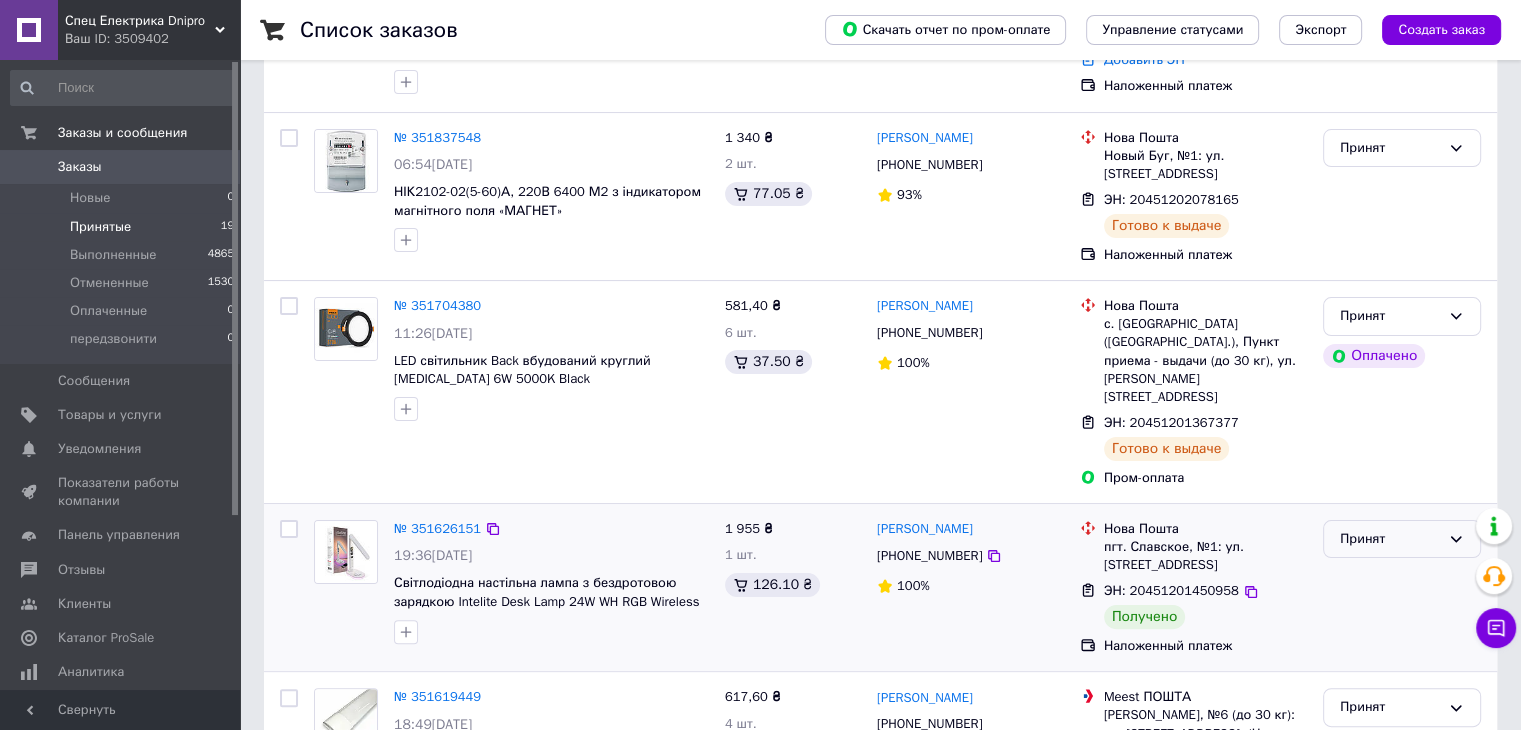 click on "Принят" at bounding box center [1390, 539] 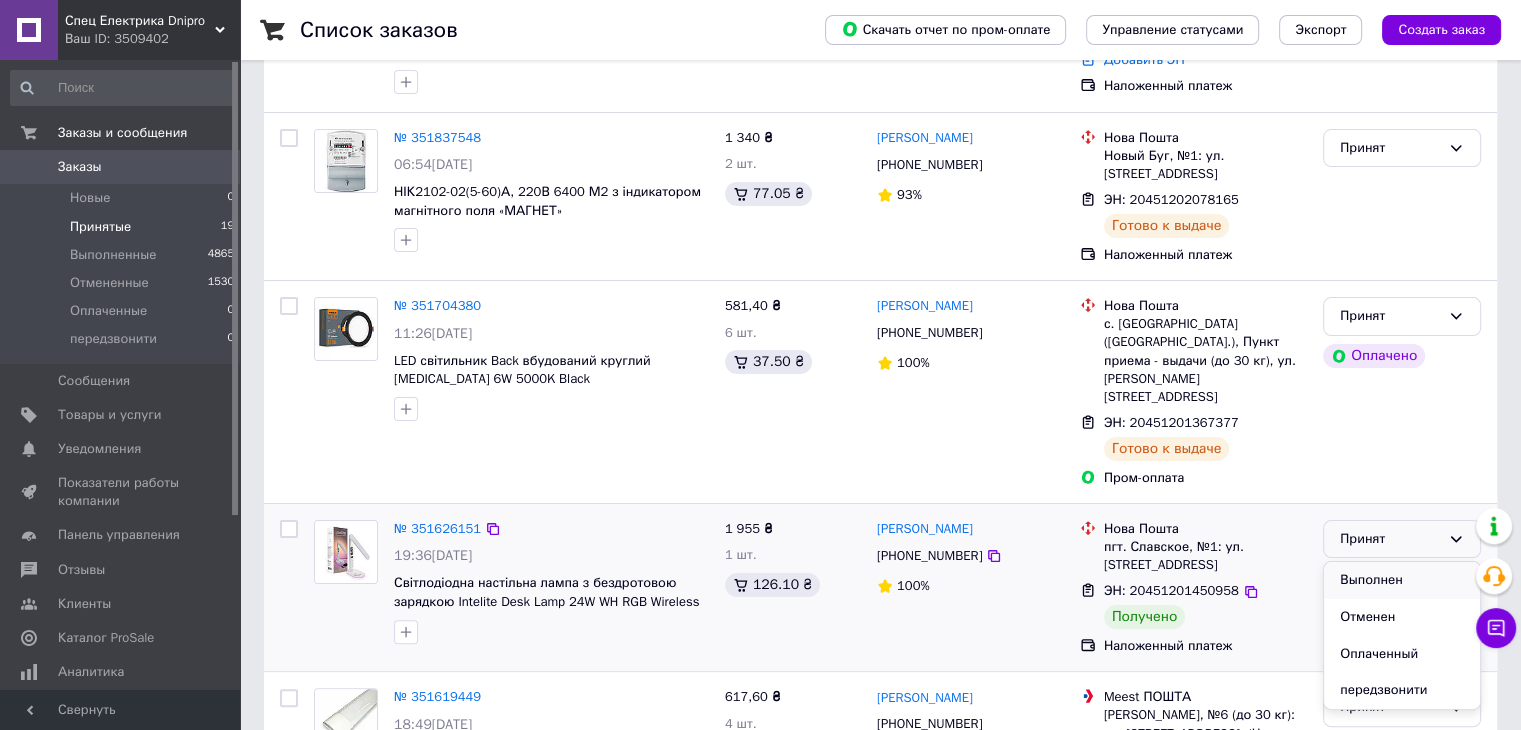click on "Выполнен" at bounding box center [1402, 580] 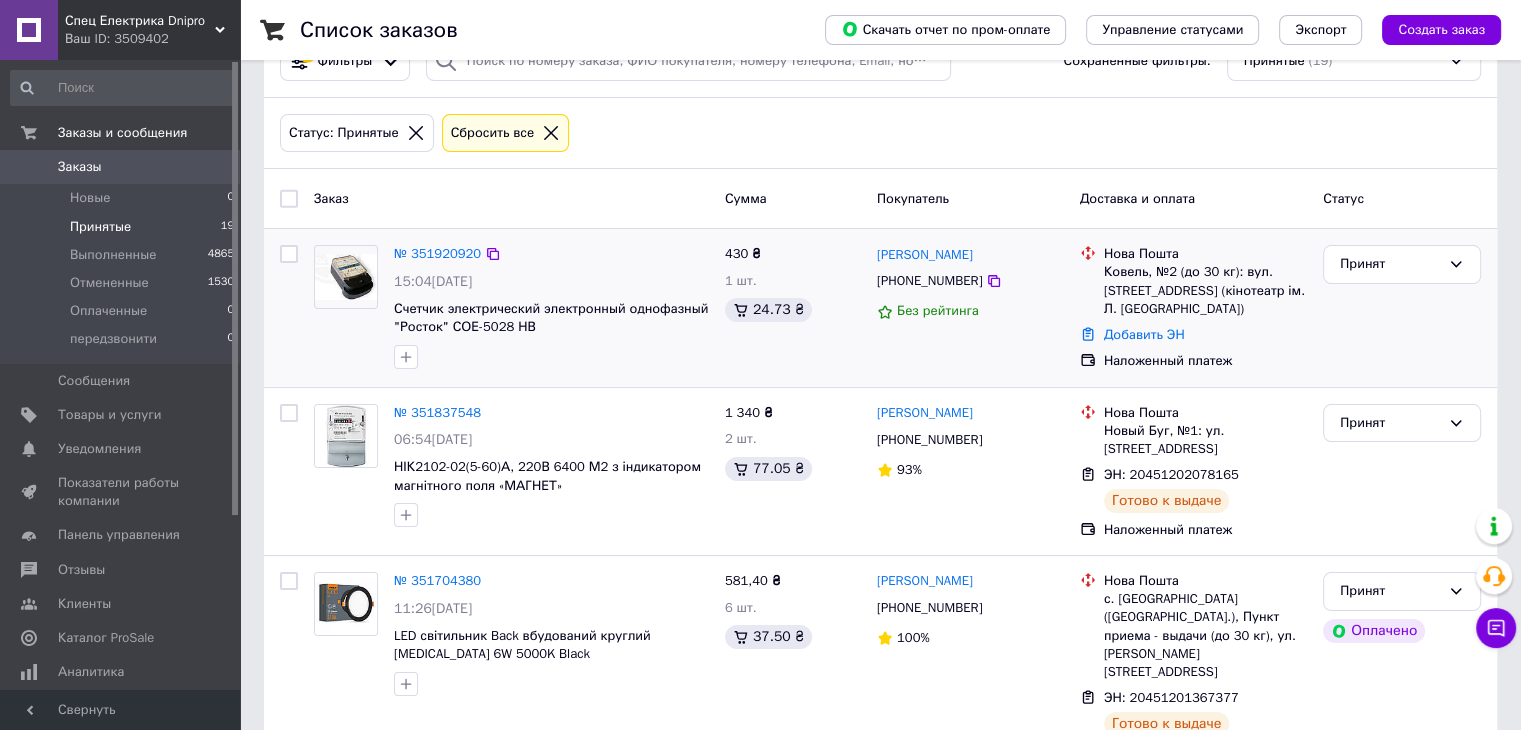 scroll, scrollTop: 0, scrollLeft: 0, axis: both 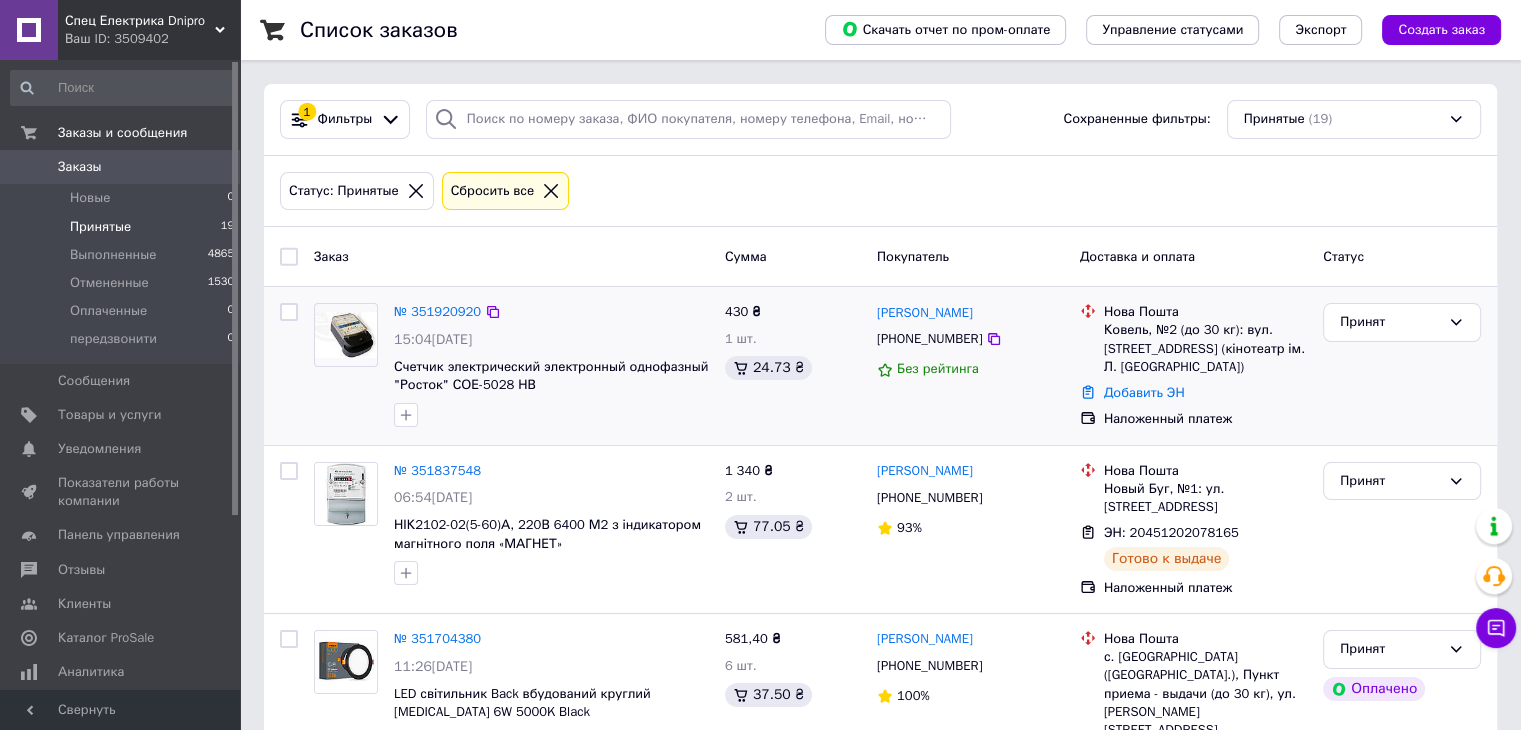 click at bounding box center (346, 335) 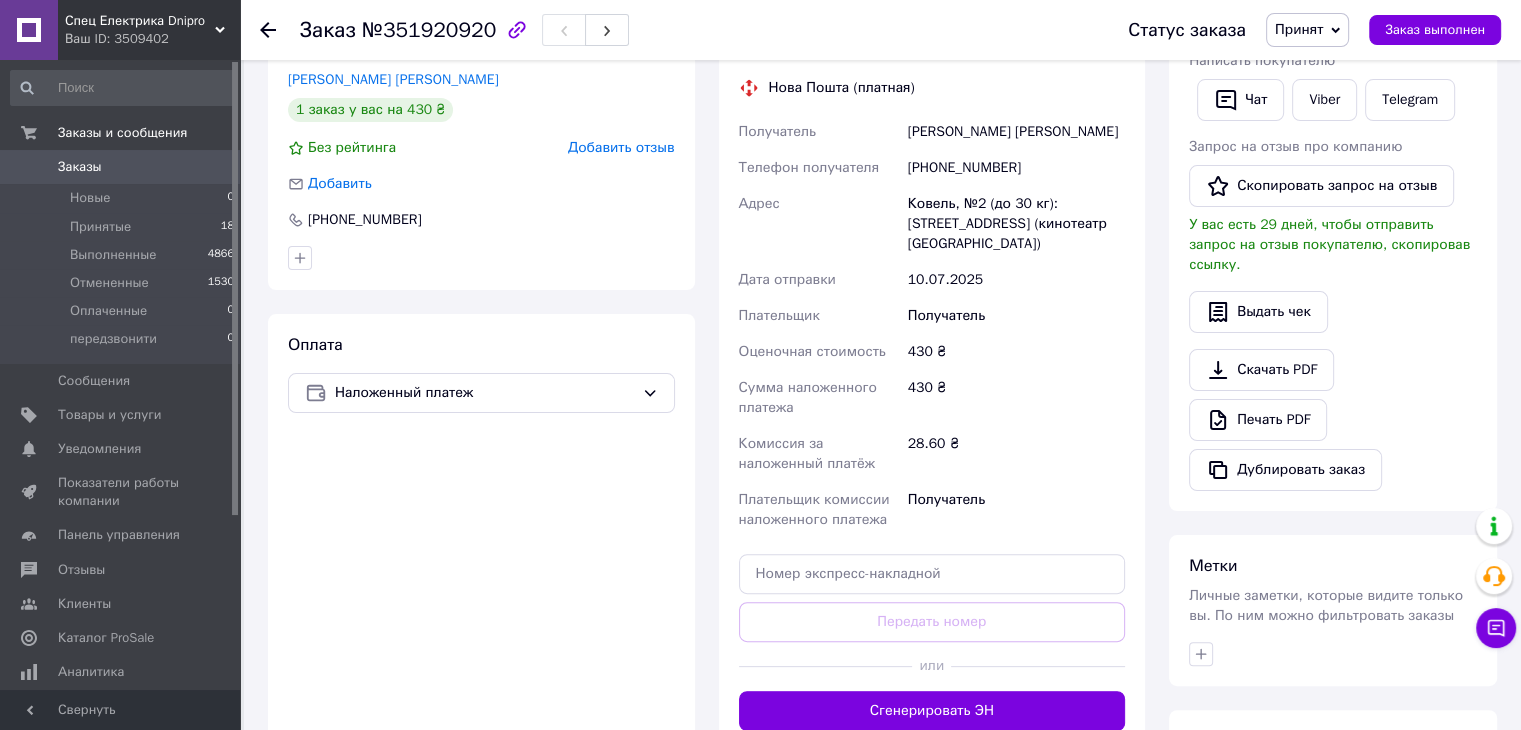 scroll, scrollTop: 664, scrollLeft: 0, axis: vertical 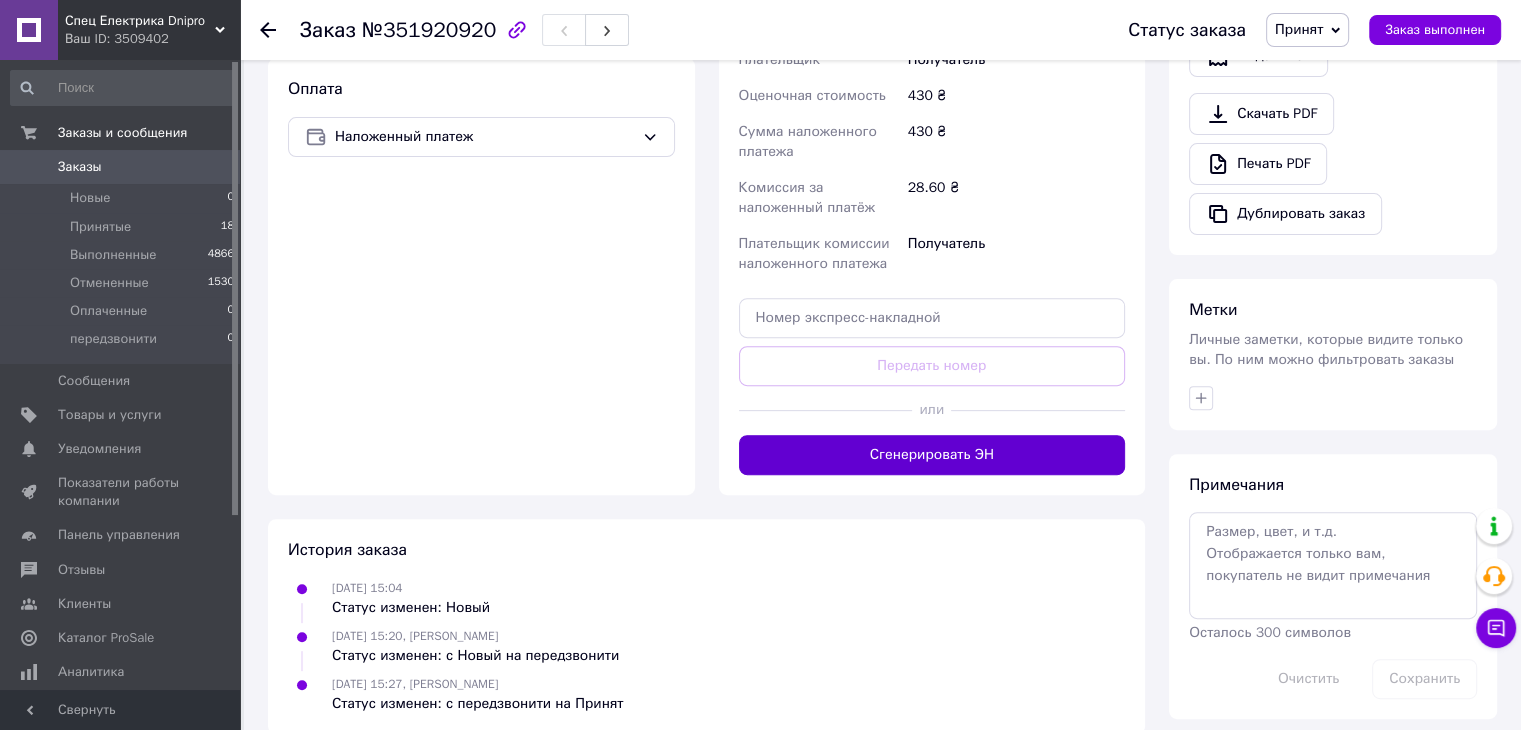 click on "Сгенерировать ЭН" at bounding box center (932, 455) 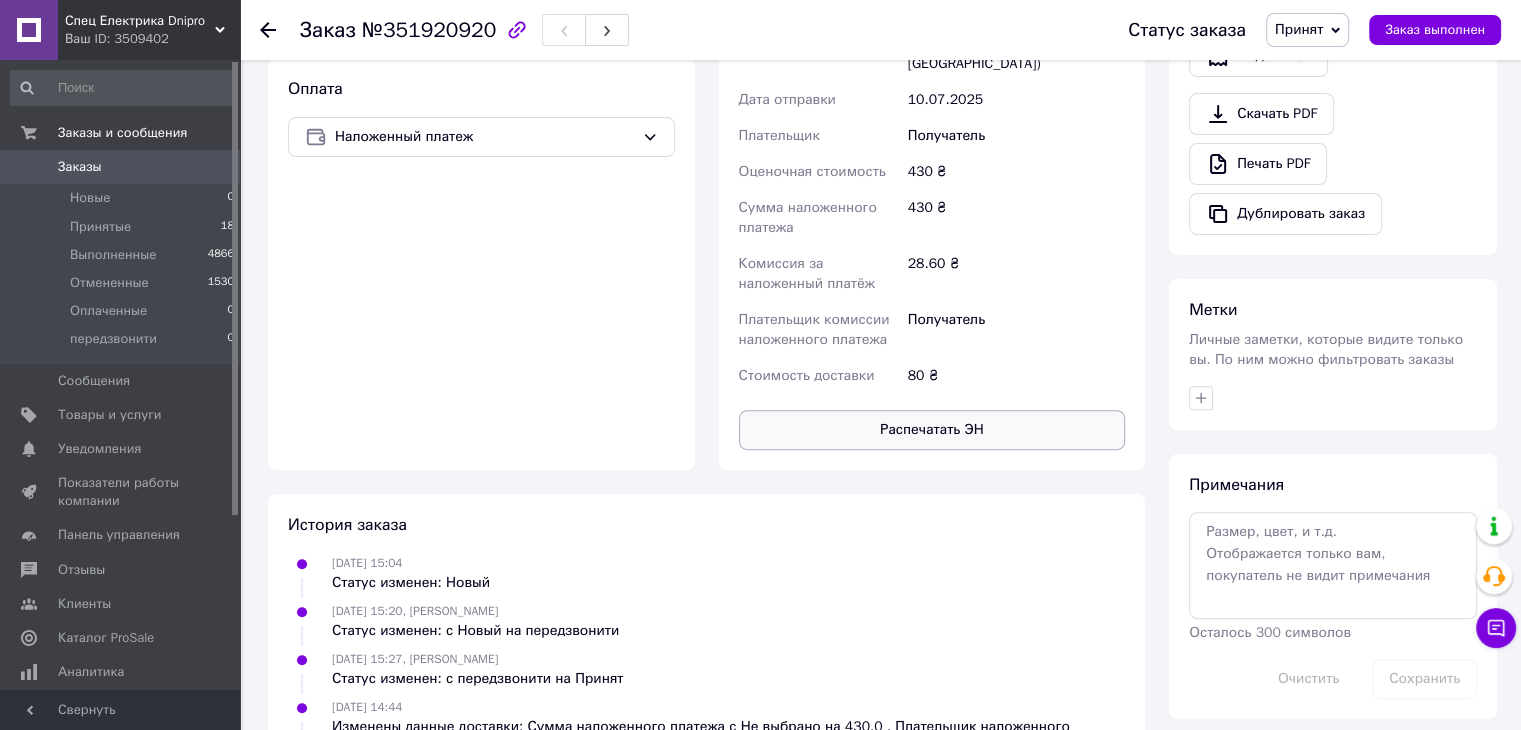 click on "Распечатать ЭН" at bounding box center (932, 430) 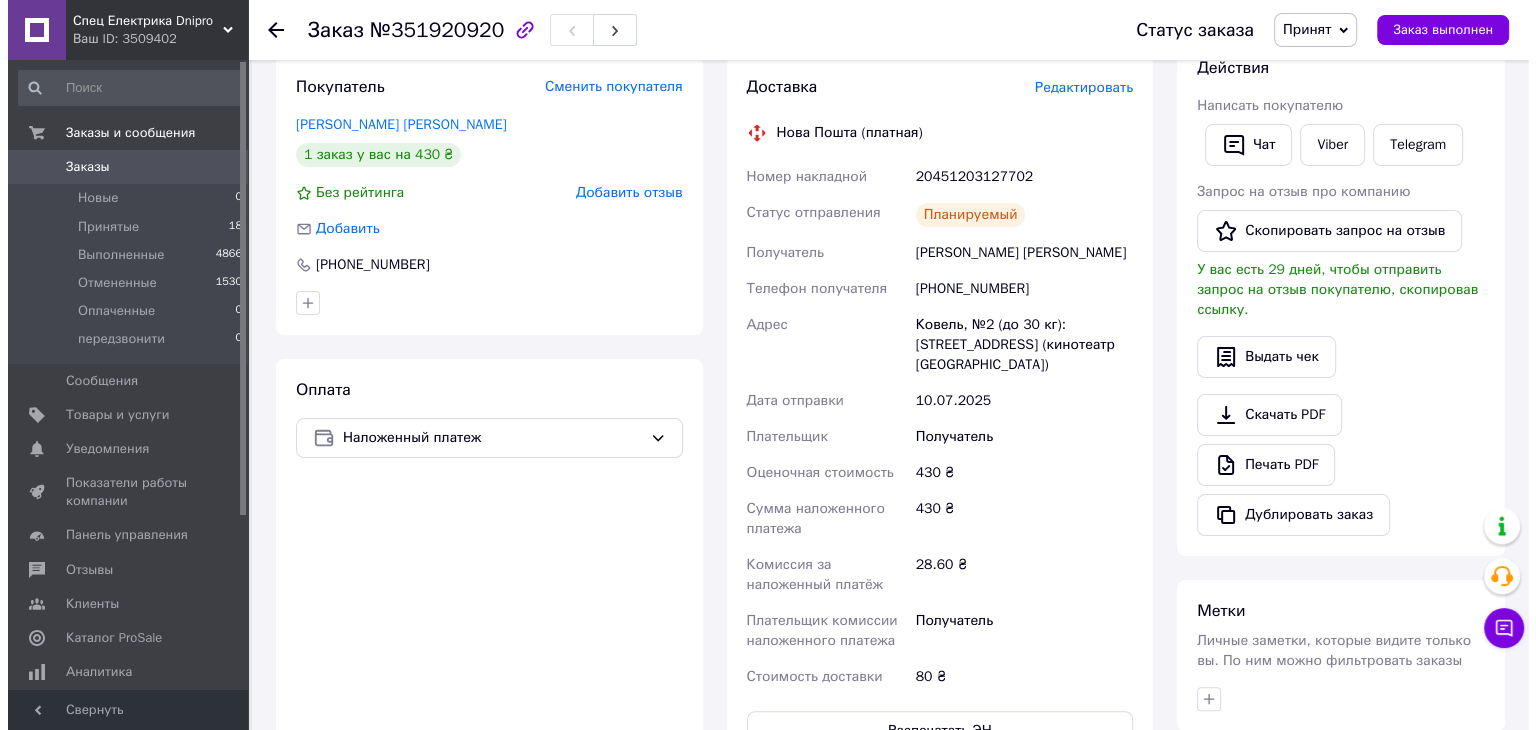 scroll, scrollTop: 0, scrollLeft: 0, axis: both 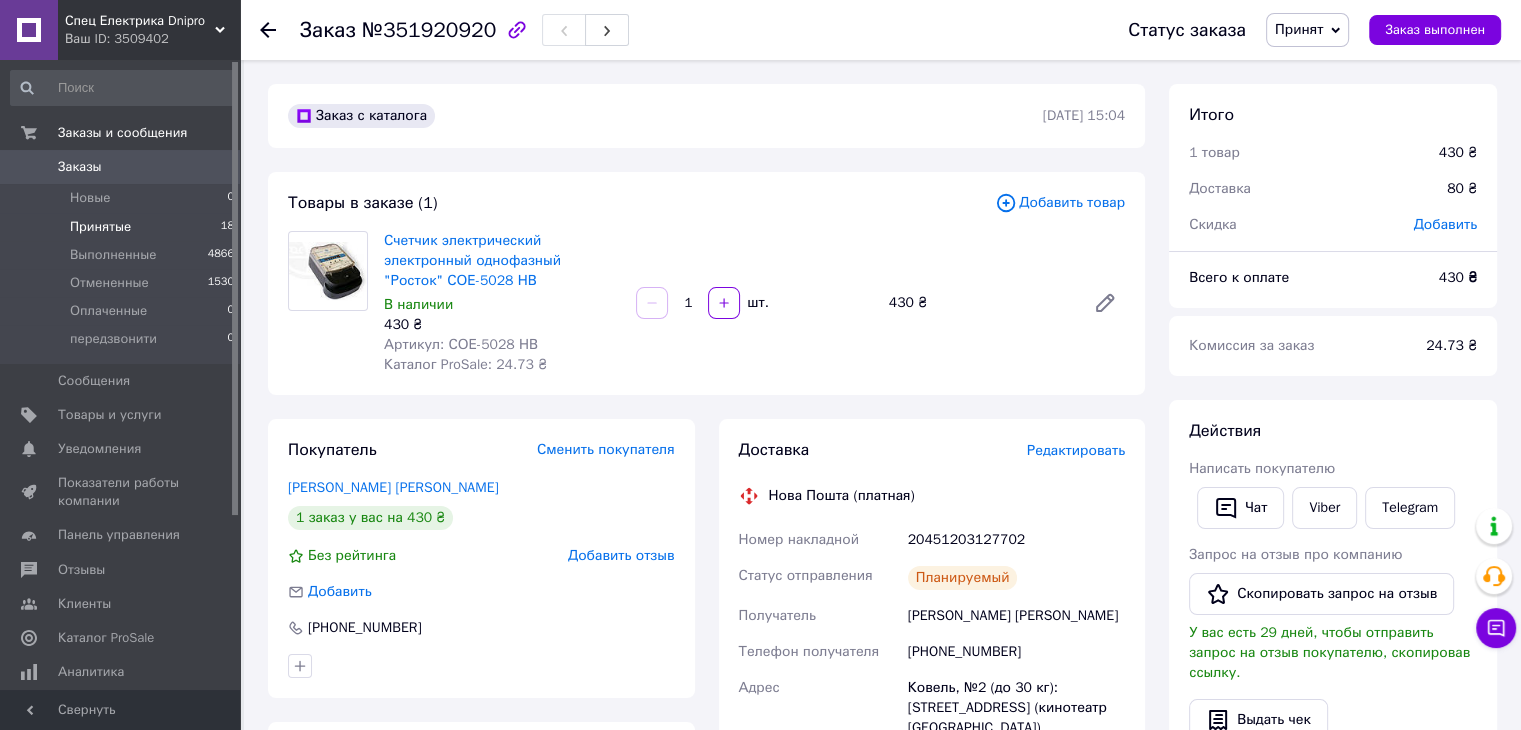 click on "Принятые" at bounding box center [100, 227] 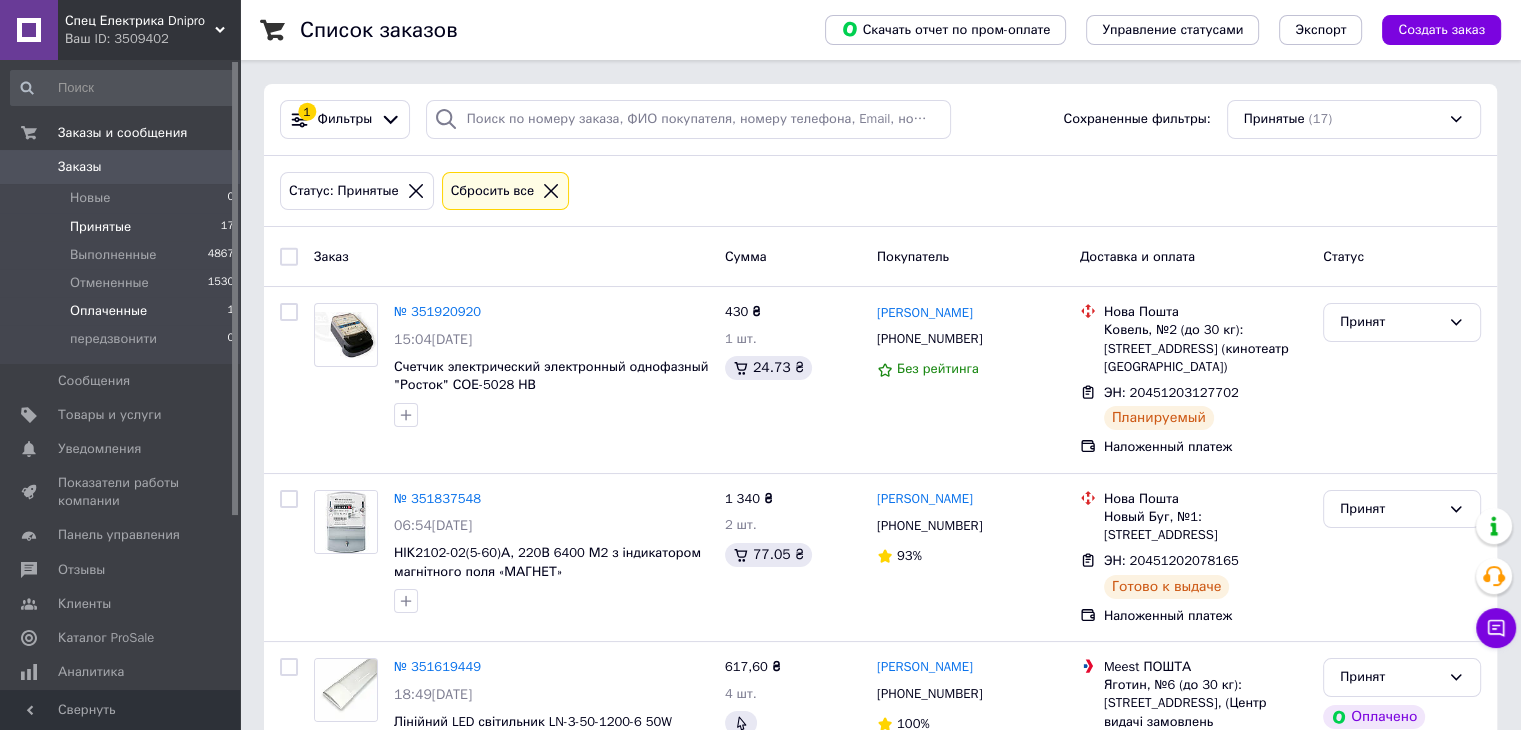 click on "Оплаченные" at bounding box center (108, 311) 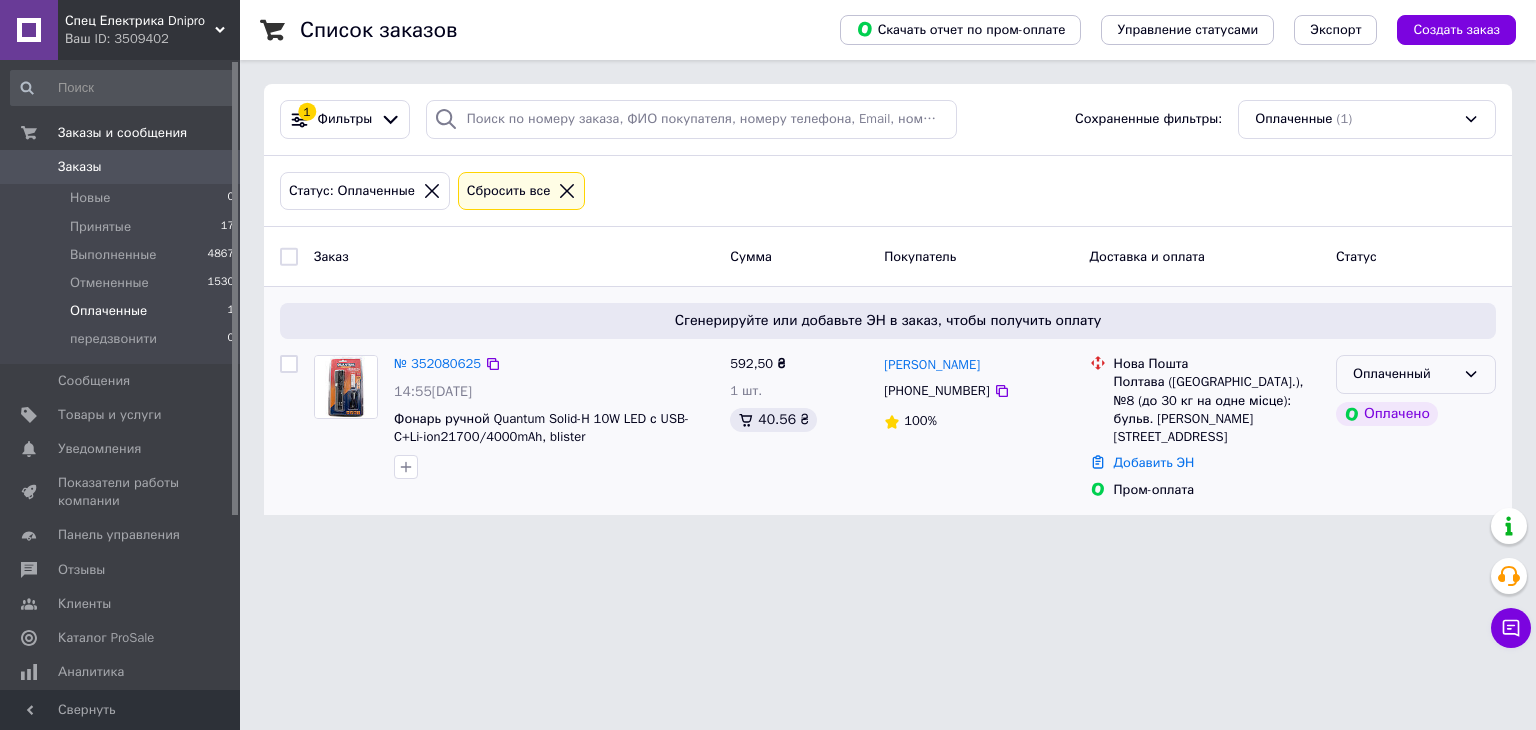 click on "Оплаченный" at bounding box center (1404, 374) 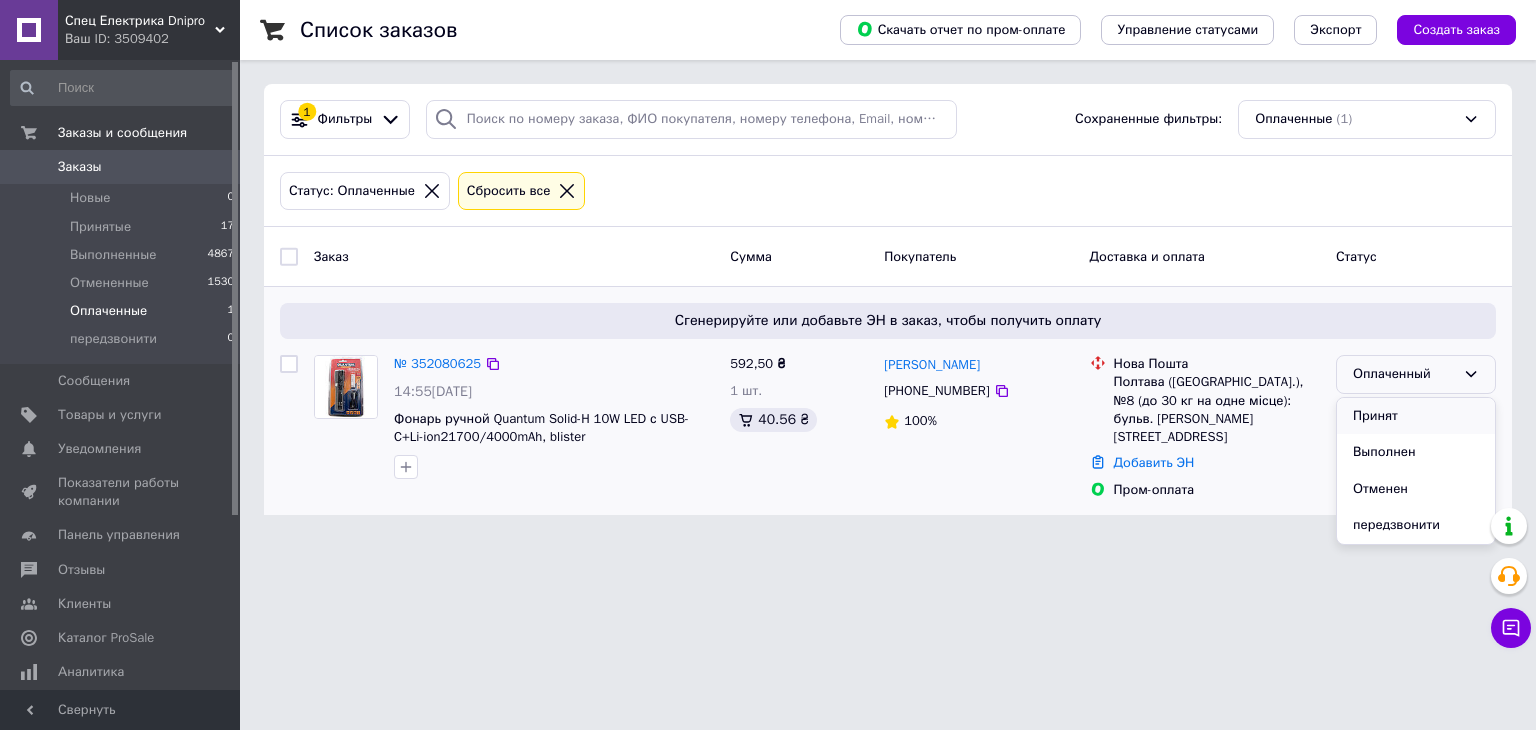 click on "Принят" at bounding box center [1416, 416] 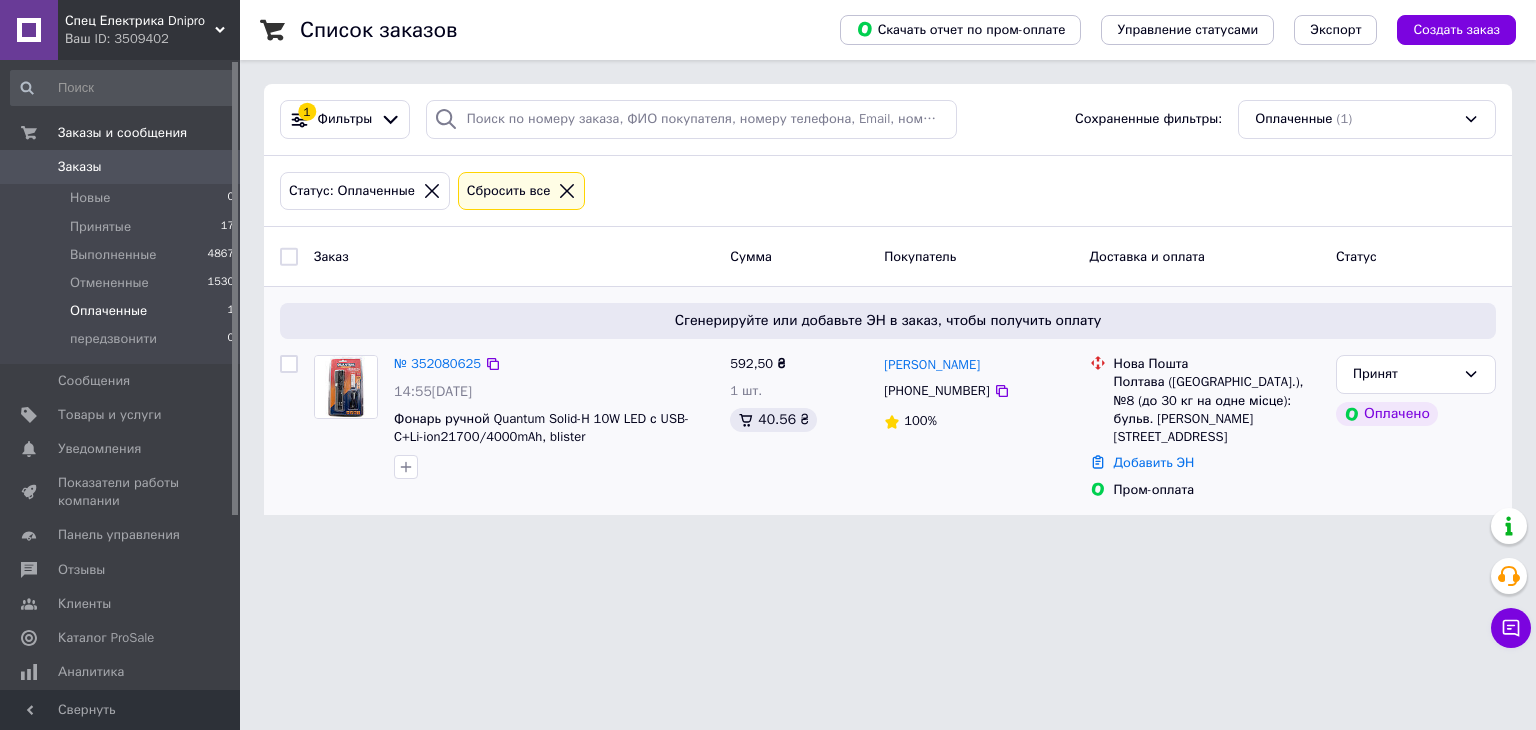 click at bounding box center (346, 387) 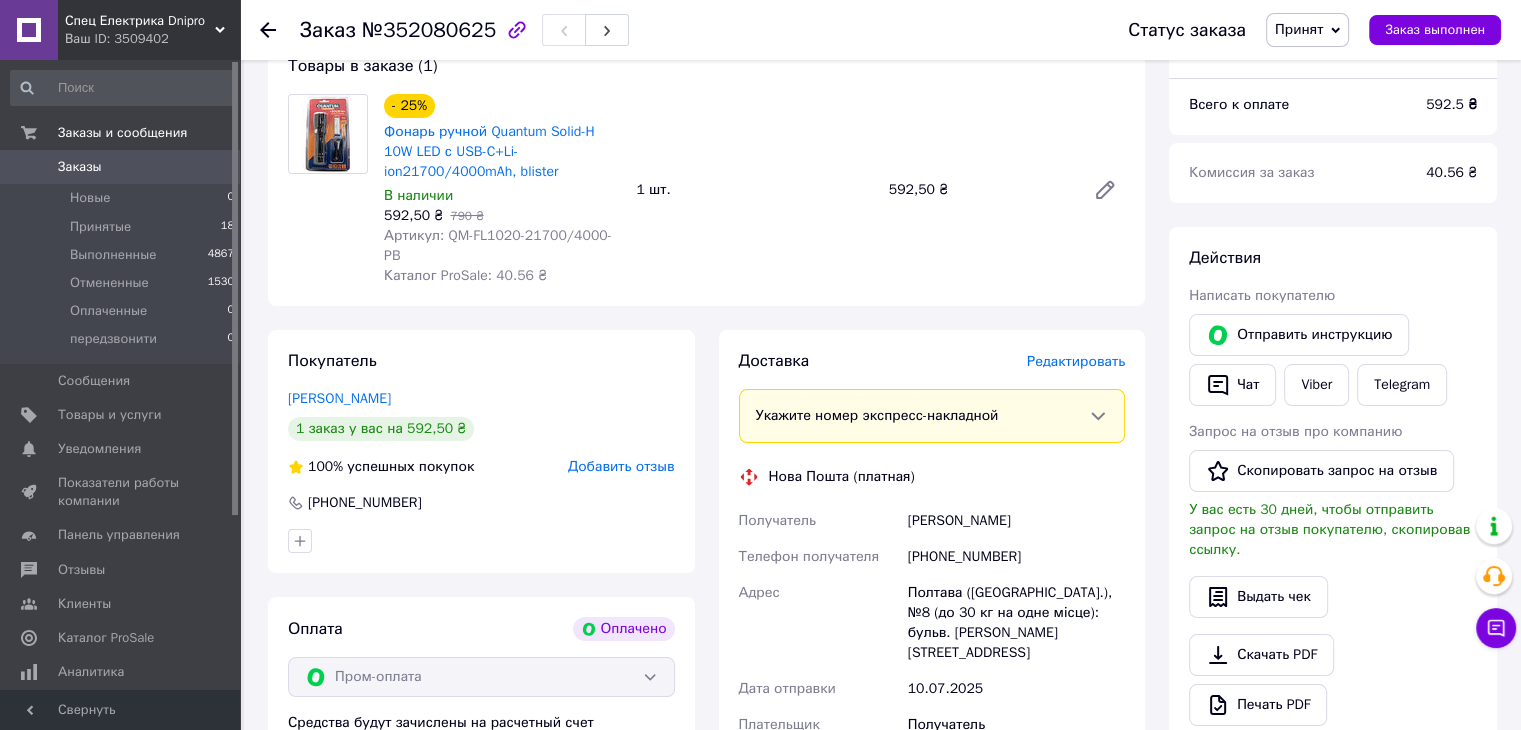 scroll, scrollTop: 666, scrollLeft: 0, axis: vertical 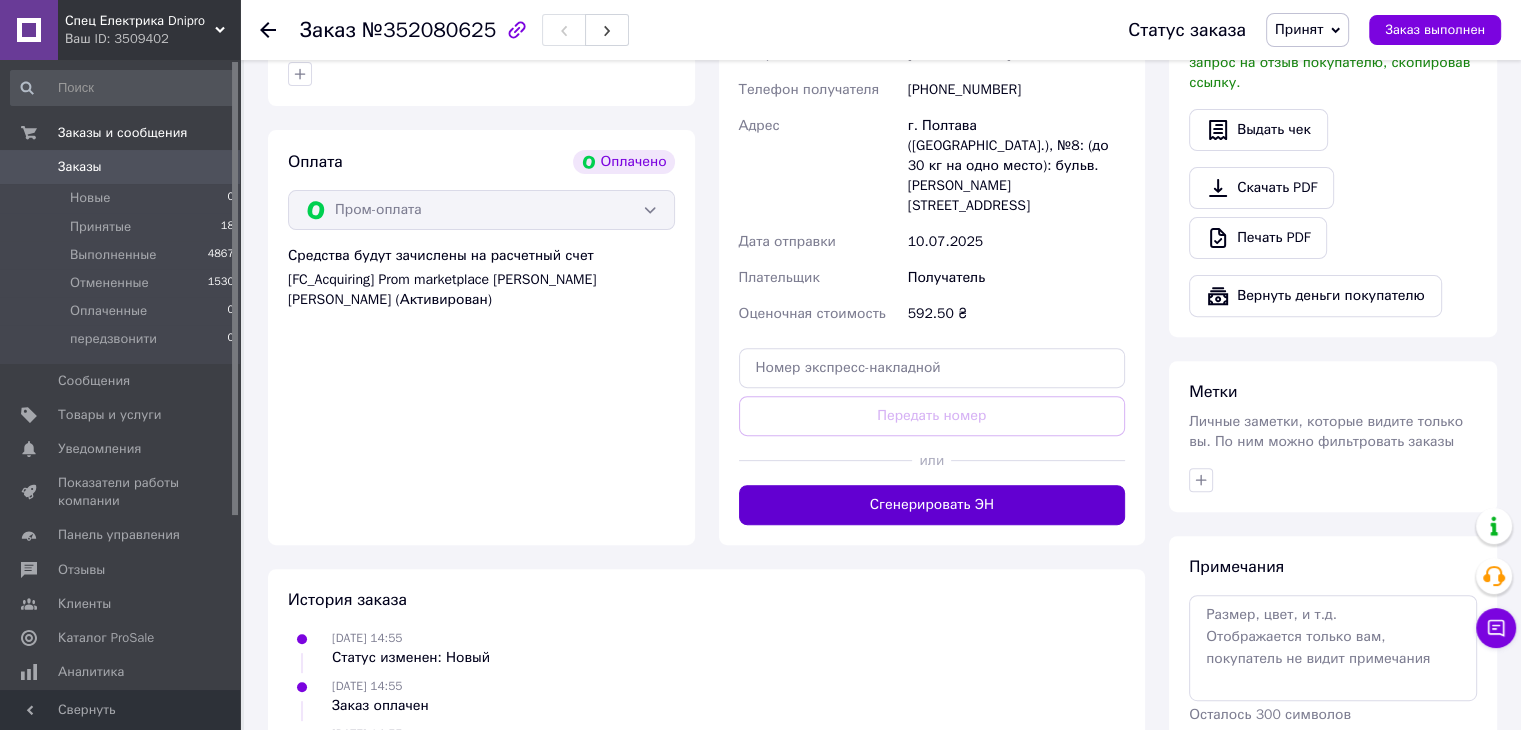 click on "Сгенерировать ЭН" at bounding box center [932, 505] 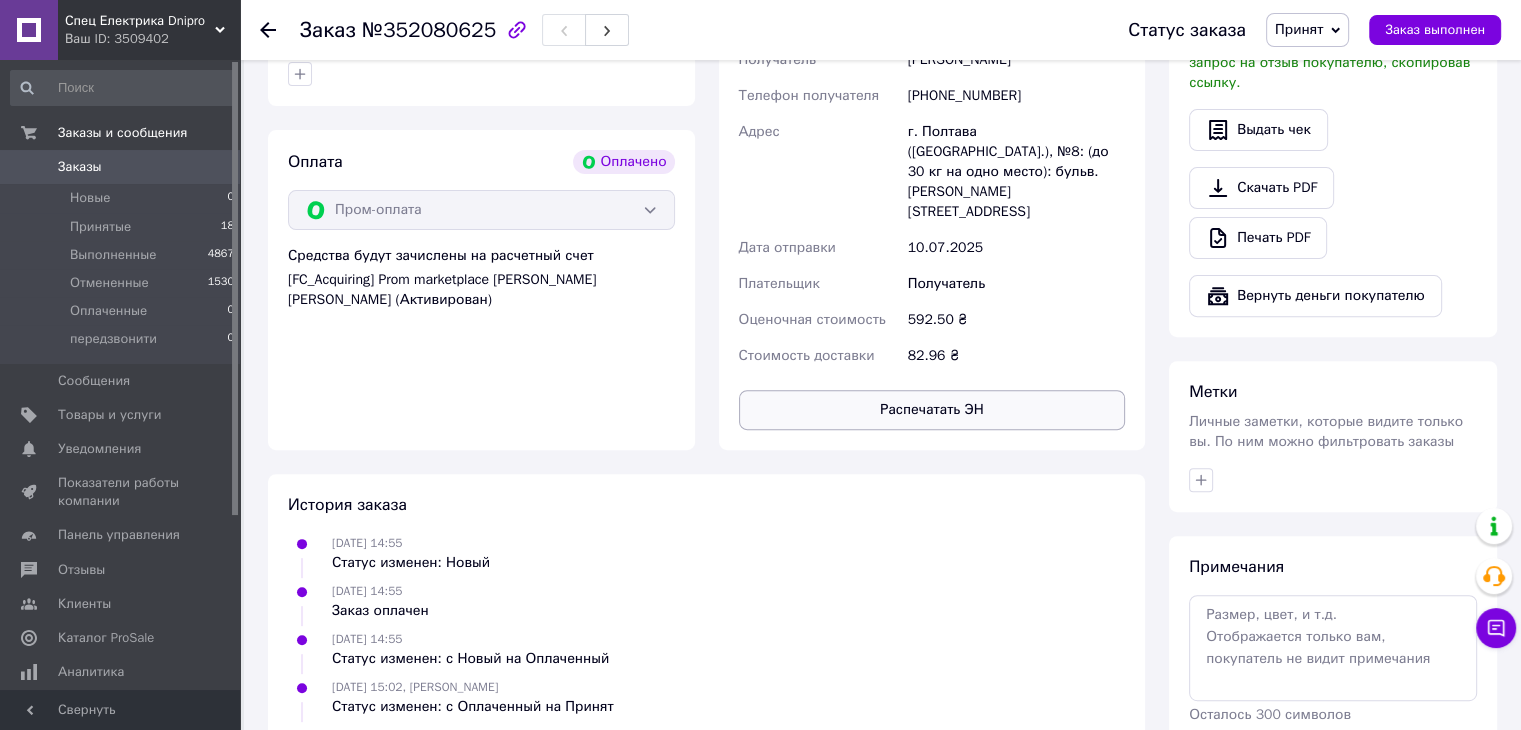 click on "Распечатать ЭН" at bounding box center (932, 410) 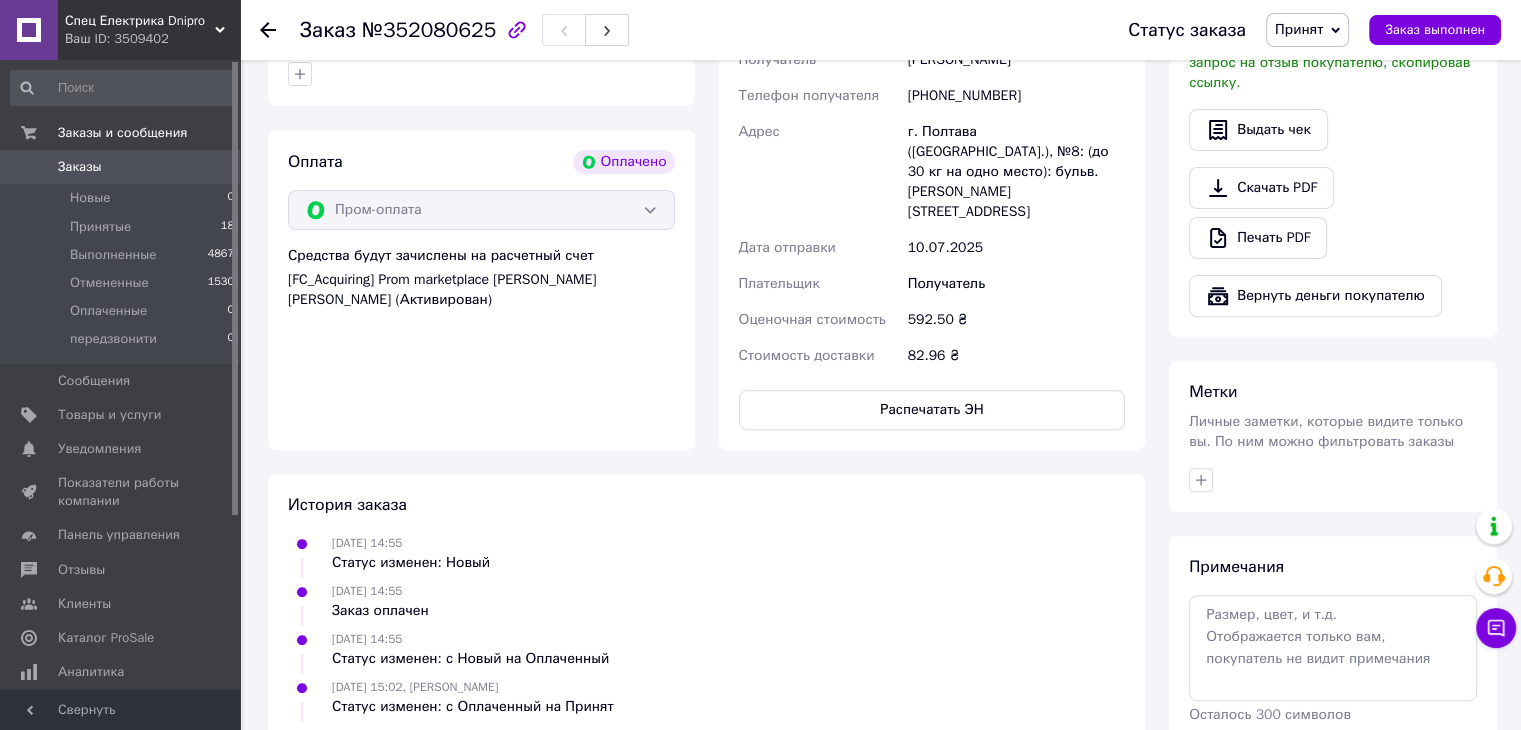 scroll, scrollTop: 166, scrollLeft: 0, axis: vertical 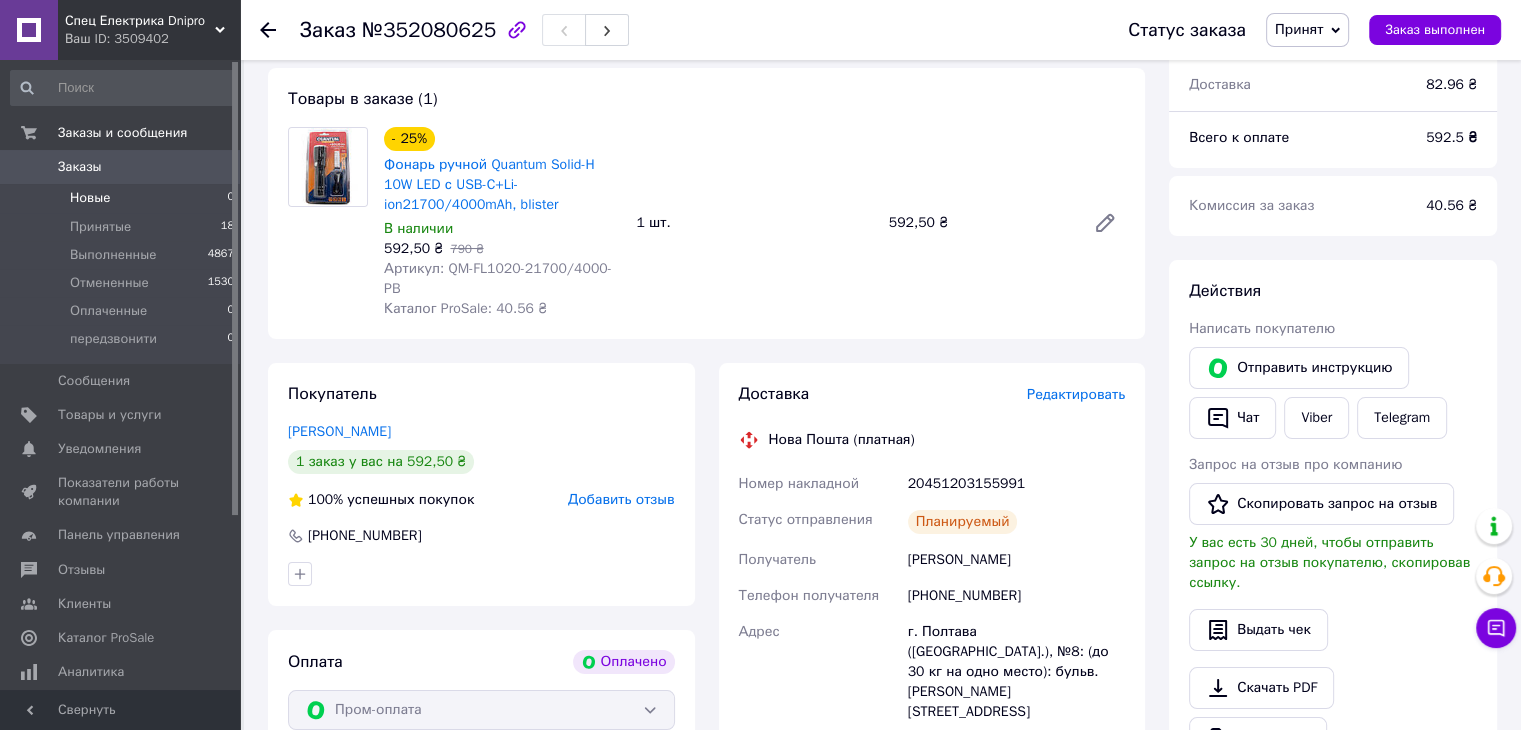click on "Новые" at bounding box center (90, 198) 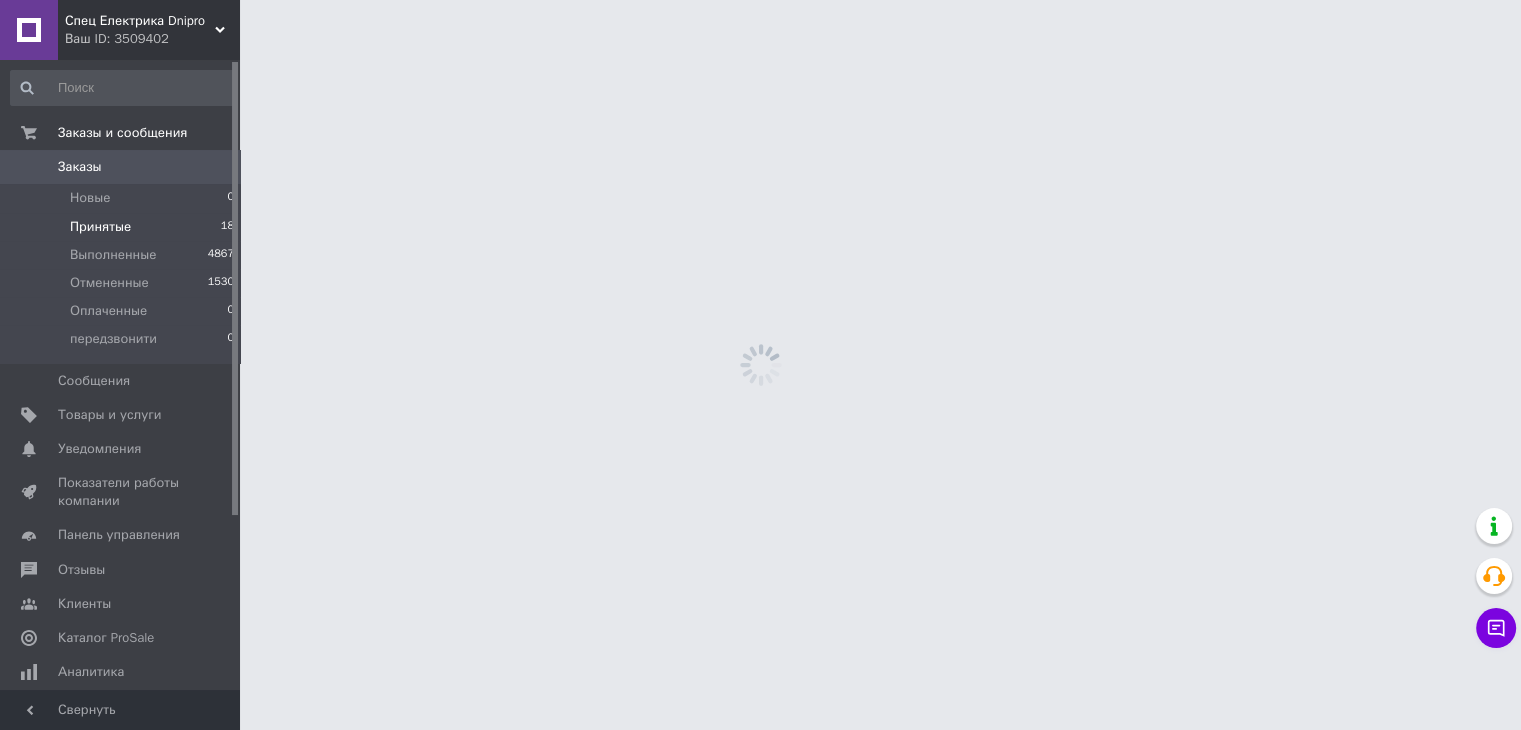 scroll, scrollTop: 0, scrollLeft: 0, axis: both 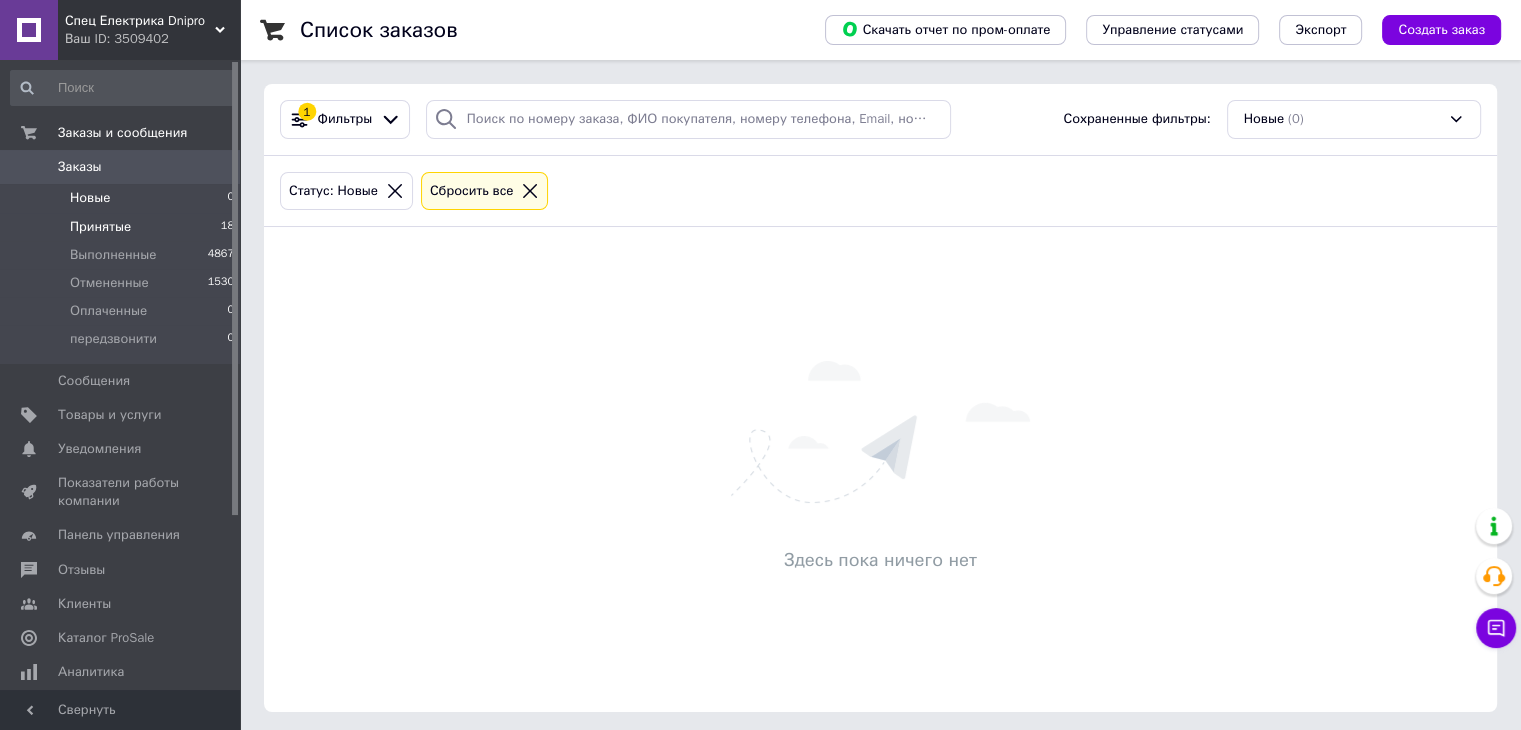 click on "Принятые" at bounding box center (100, 227) 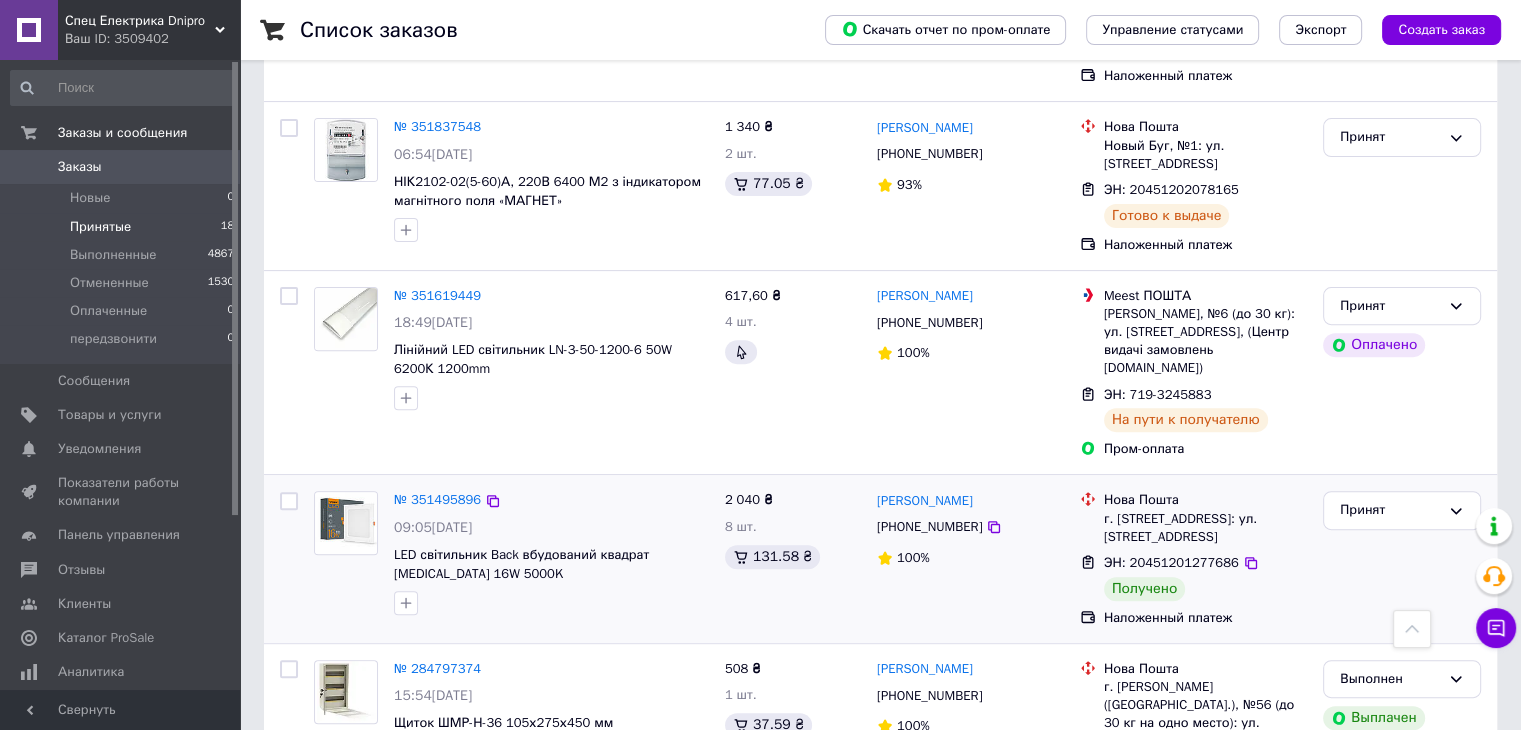 scroll, scrollTop: 666, scrollLeft: 0, axis: vertical 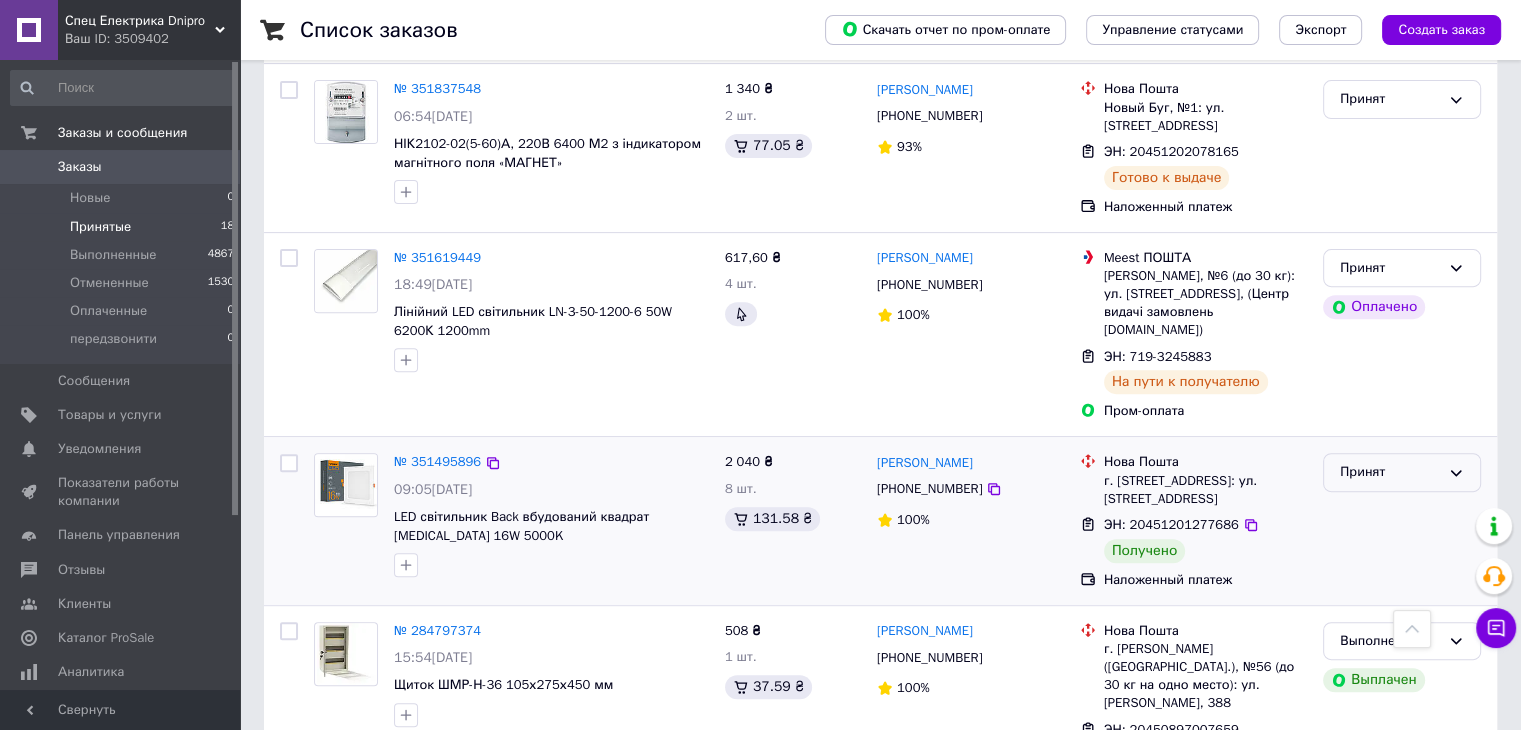 click on "Принят" at bounding box center (1390, 472) 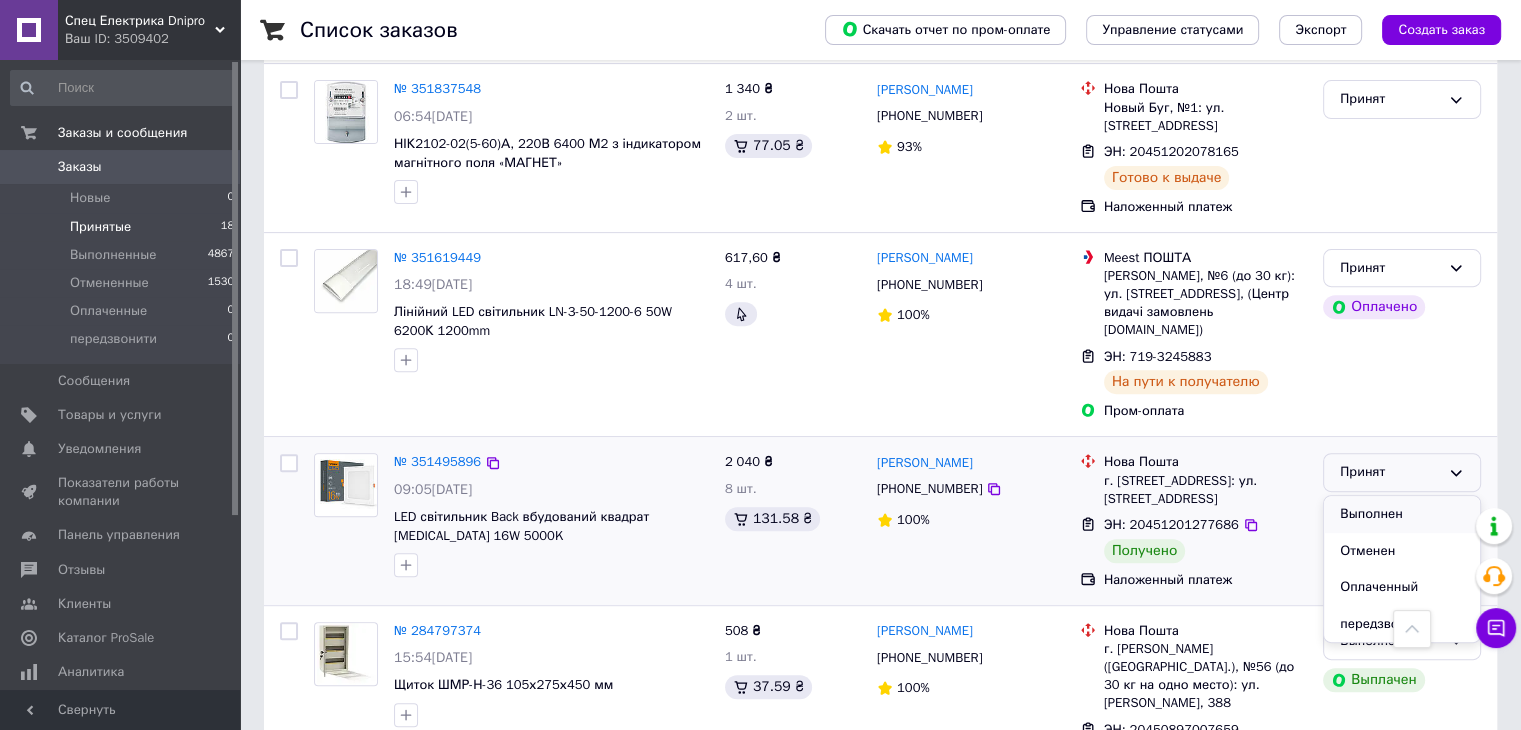 click on "Выполнен" at bounding box center (1402, 514) 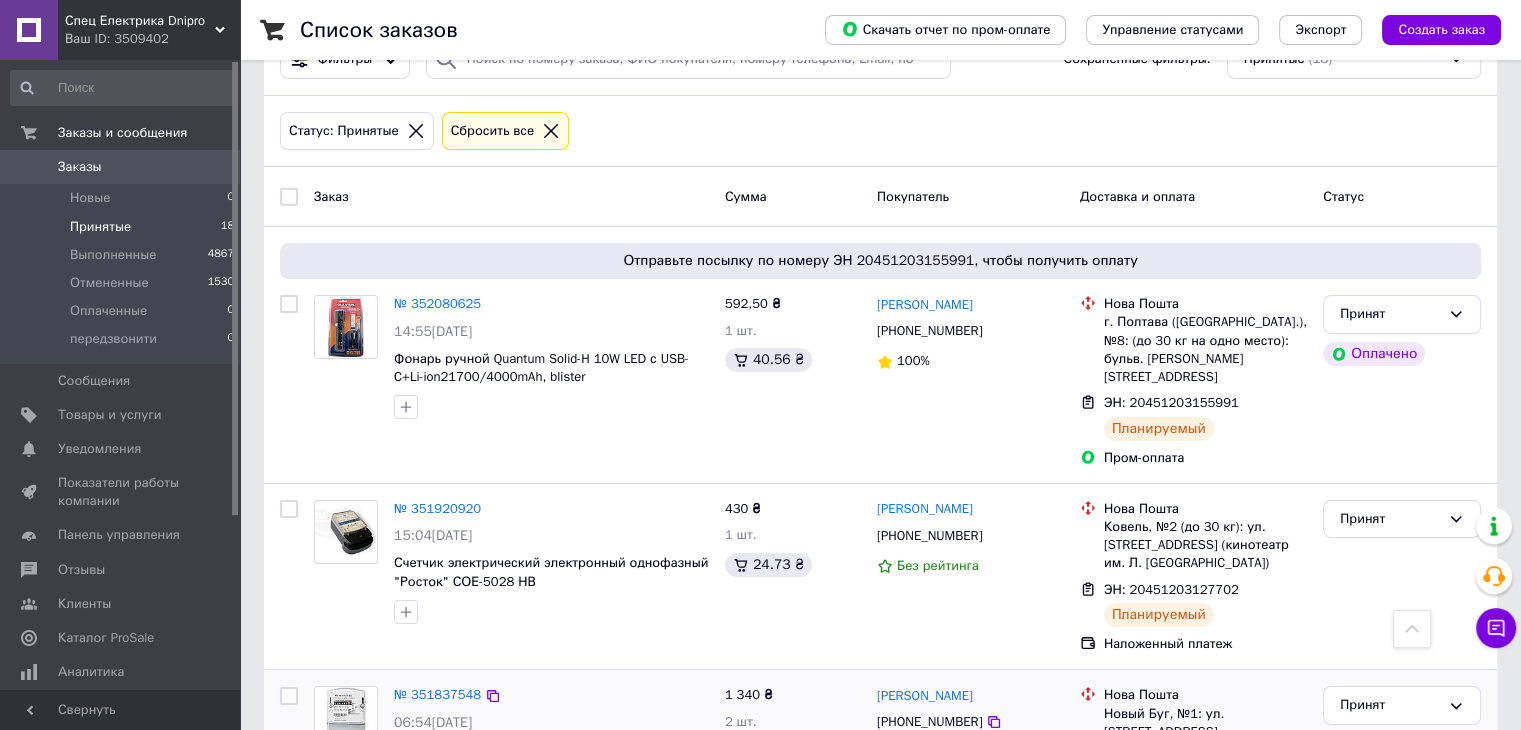 scroll, scrollTop: 0, scrollLeft: 0, axis: both 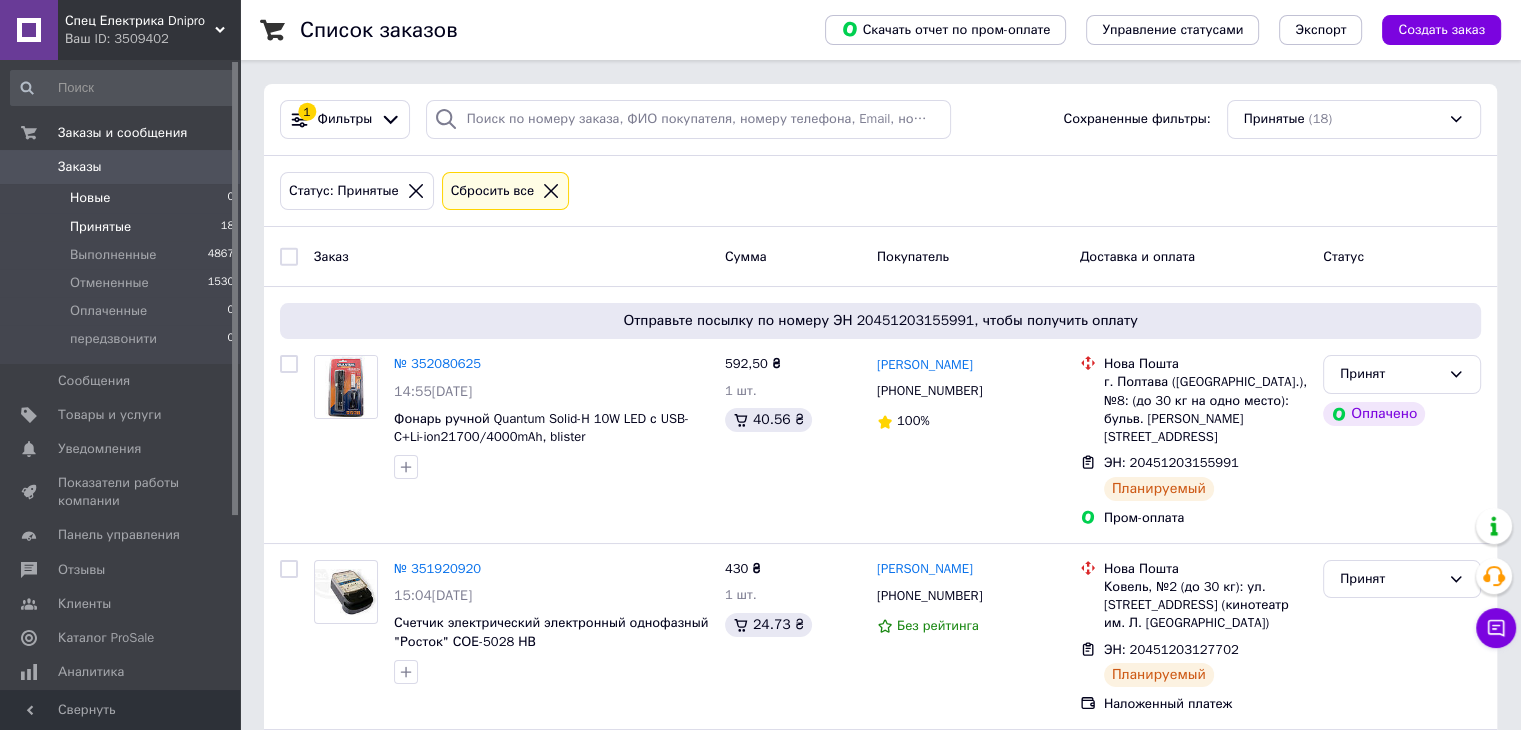 click on "Новые 0" at bounding box center [123, 198] 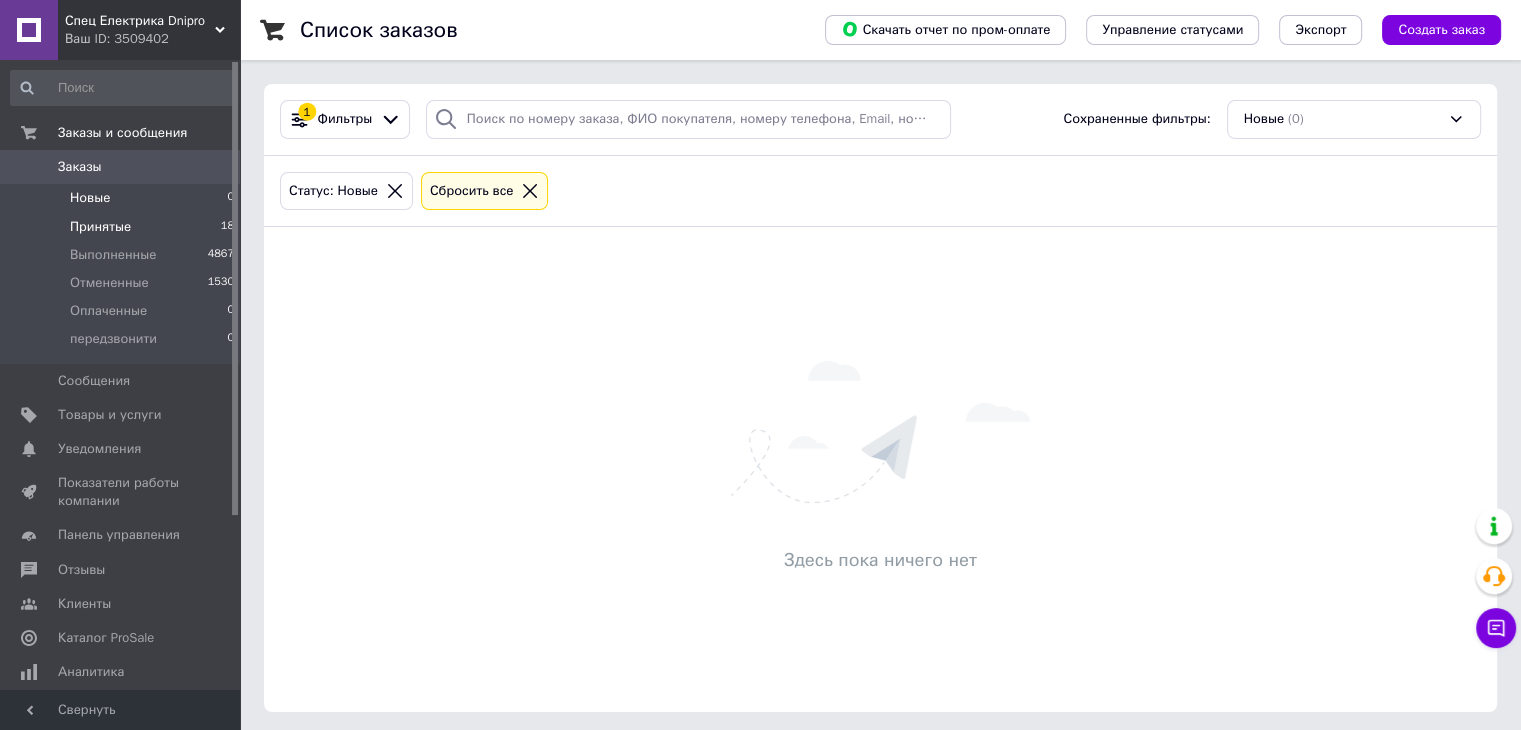 click on "Принятые 18" at bounding box center [123, 227] 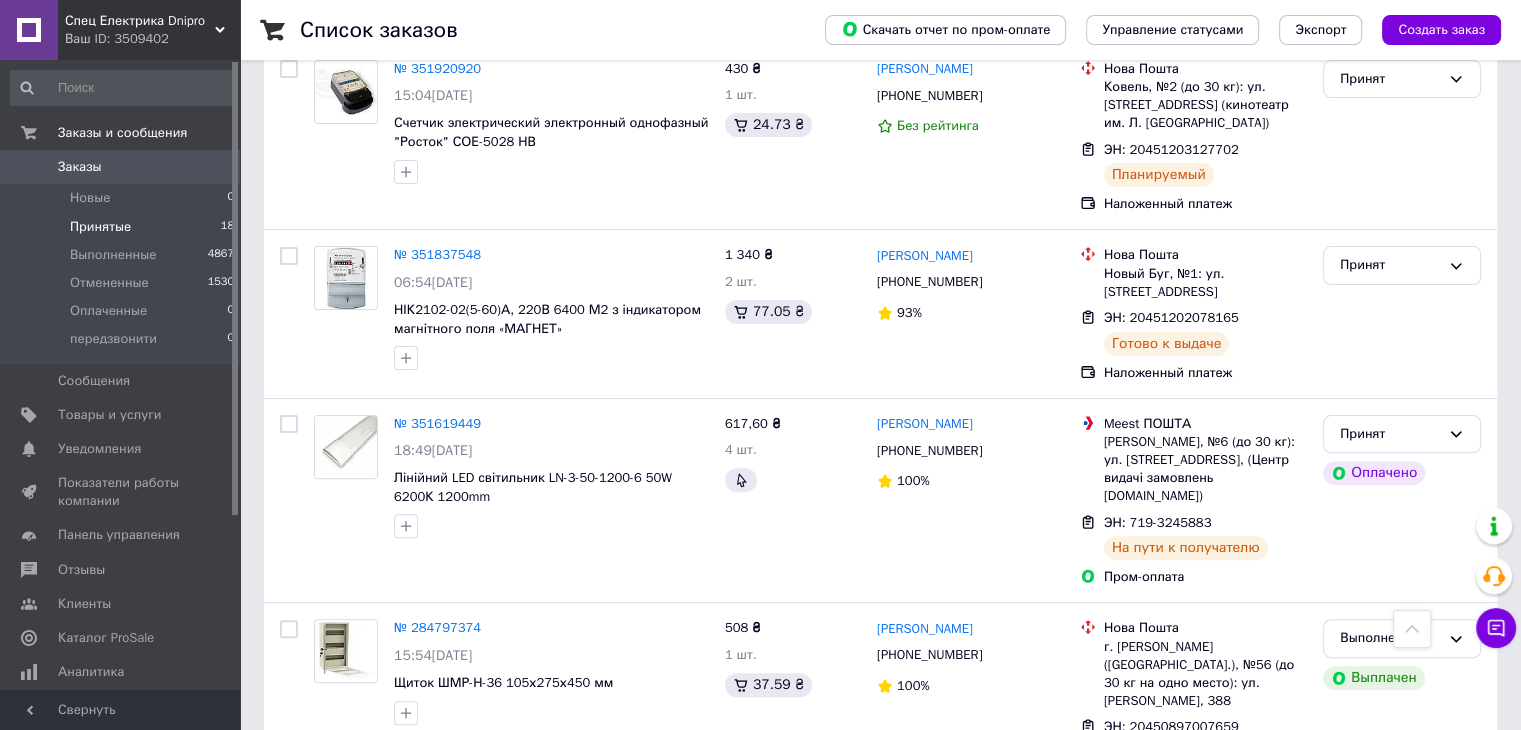 scroll, scrollTop: 0, scrollLeft: 0, axis: both 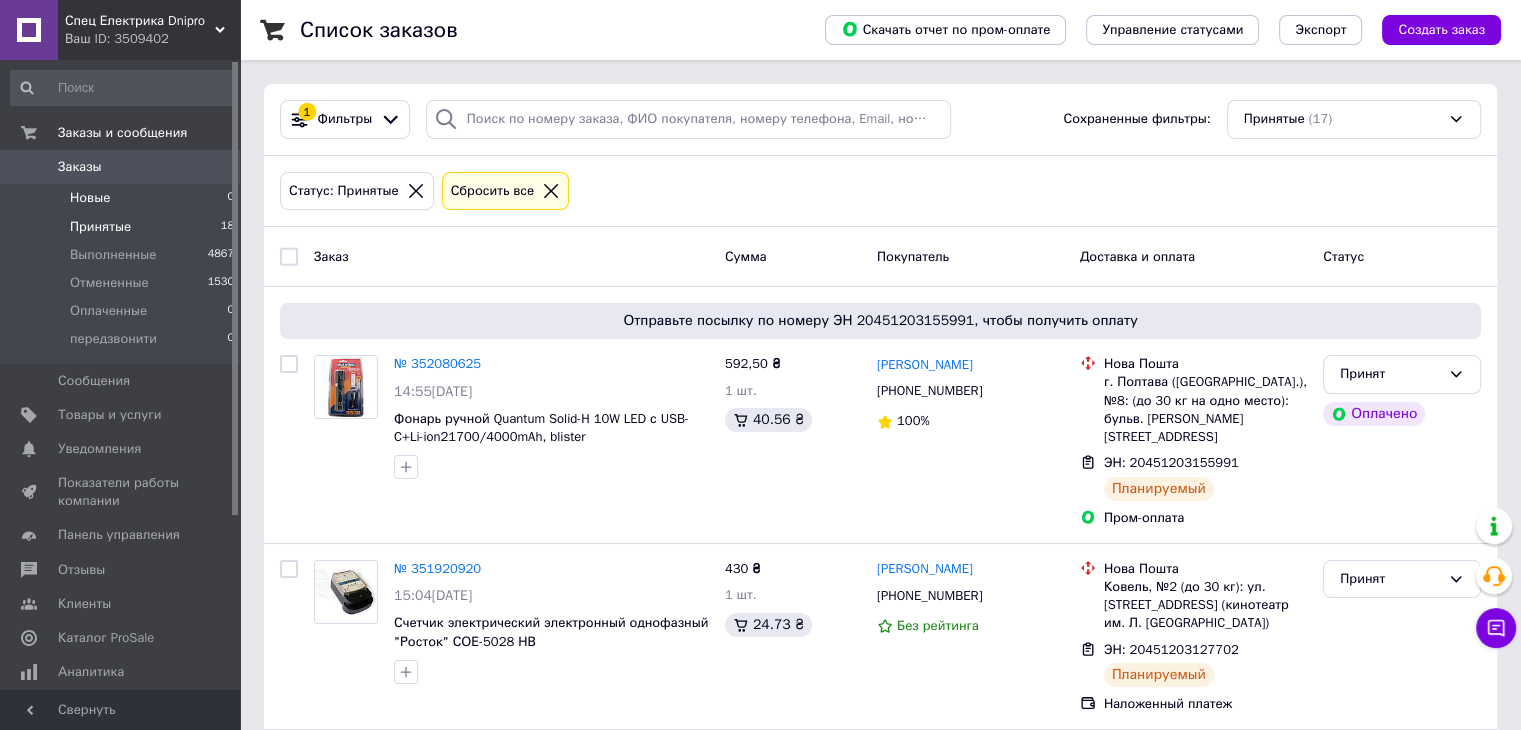 click on "Новые" at bounding box center (90, 198) 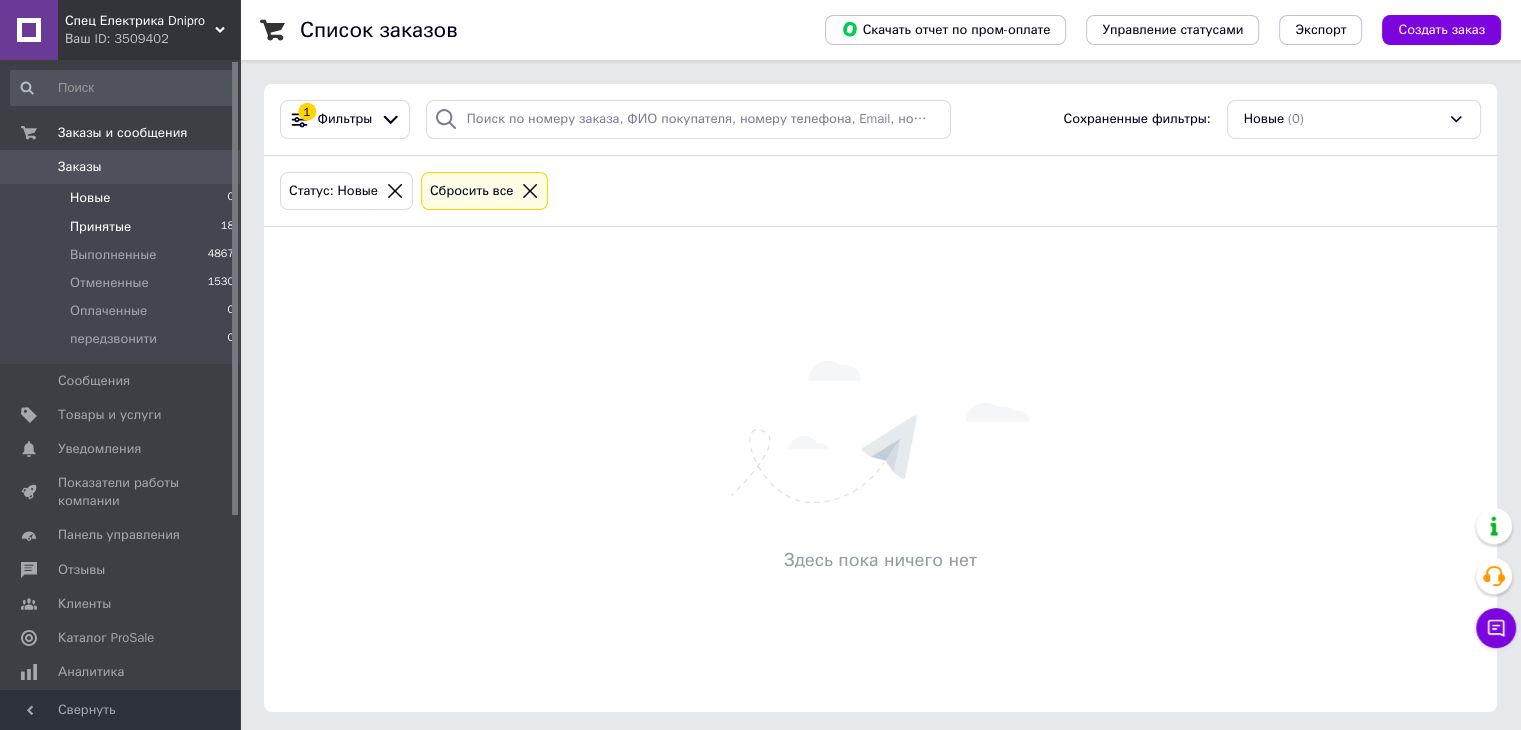 click on "Принятые" at bounding box center (100, 227) 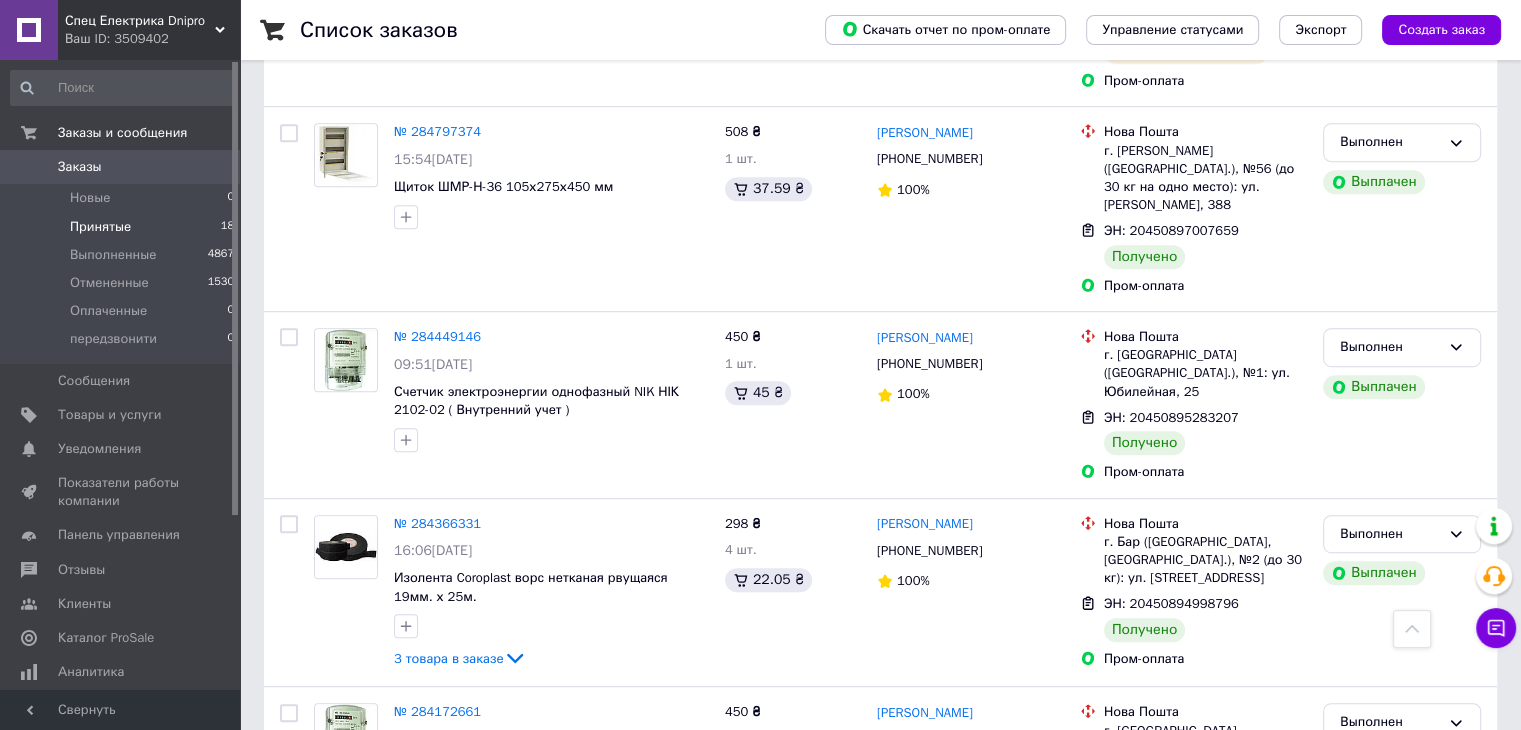 scroll, scrollTop: 1000, scrollLeft: 0, axis: vertical 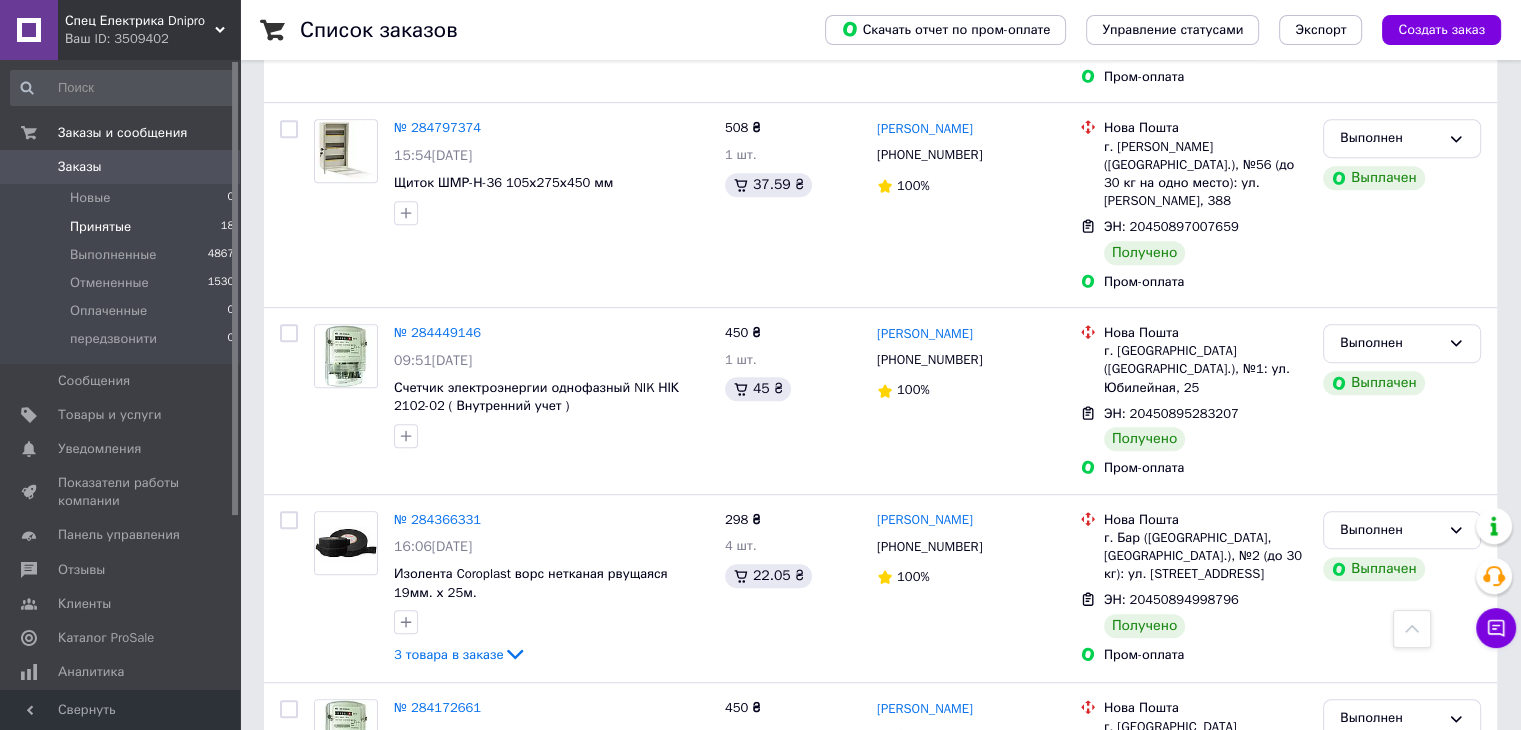 click on "Заказы" at bounding box center (121, 167) 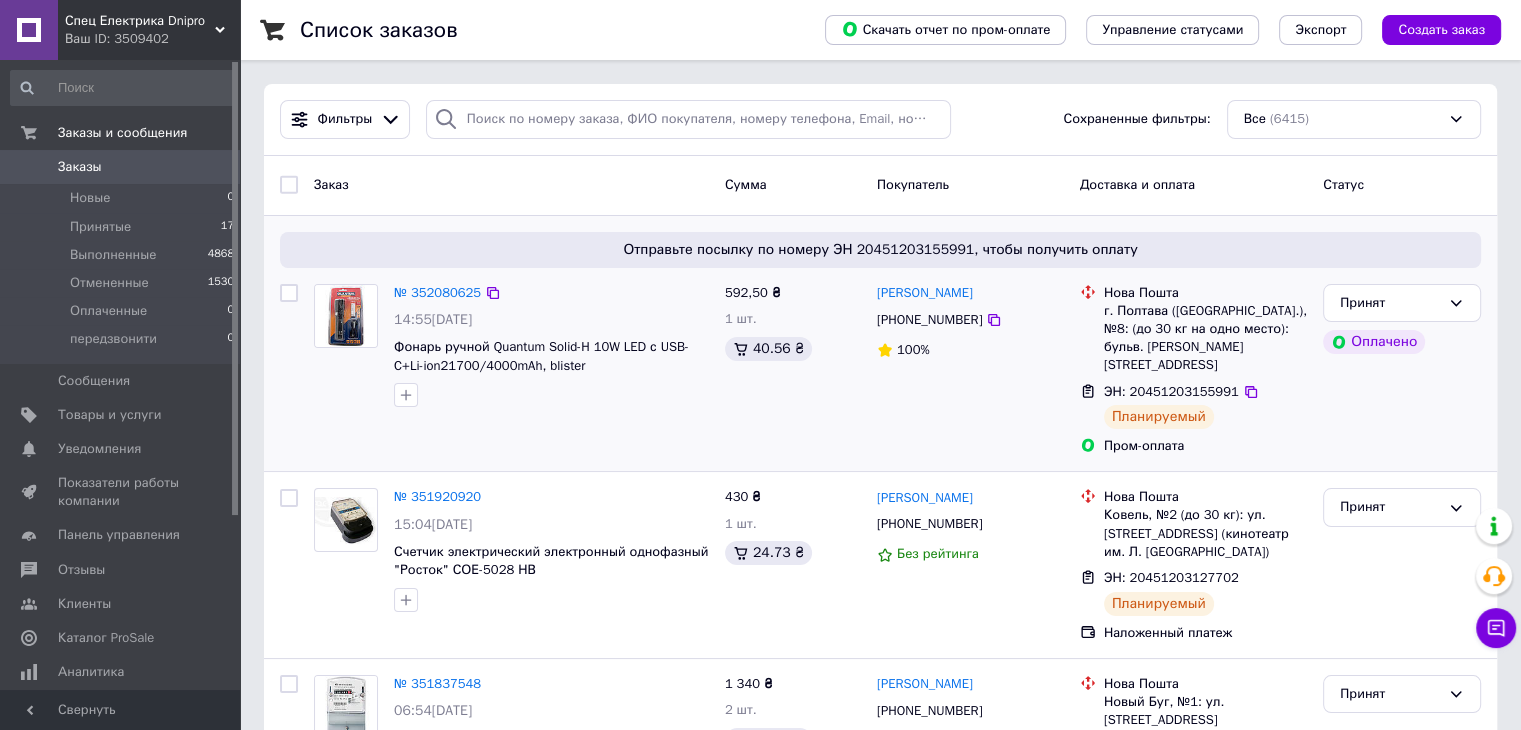click on "№ 352080625 14:55, 10.07.2025 Фонарь ручной Quantum Solid-H 10W LED с USB-C+Li-ion21700/4000mAh, blister" at bounding box center (511, 370) 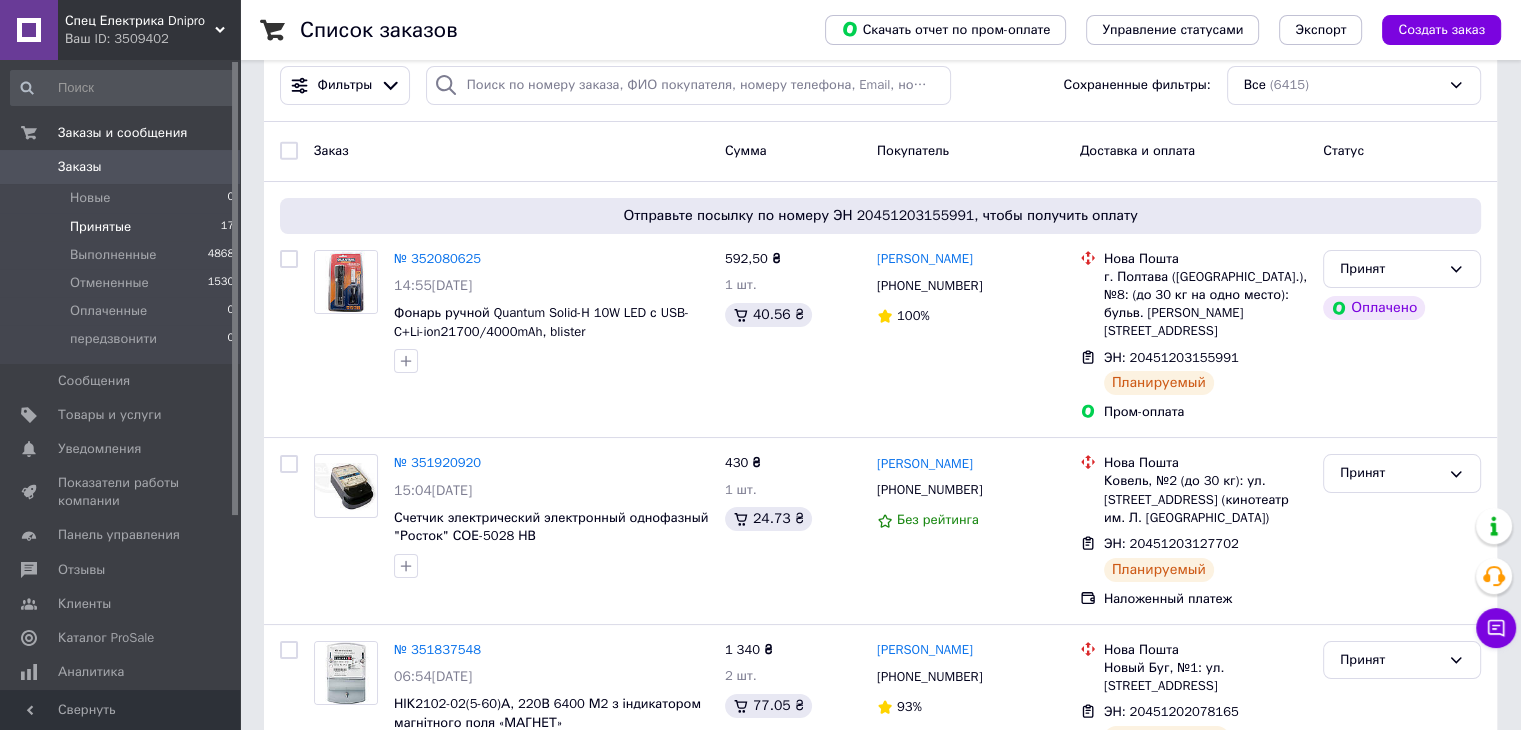 scroll, scrollTop: 0, scrollLeft: 0, axis: both 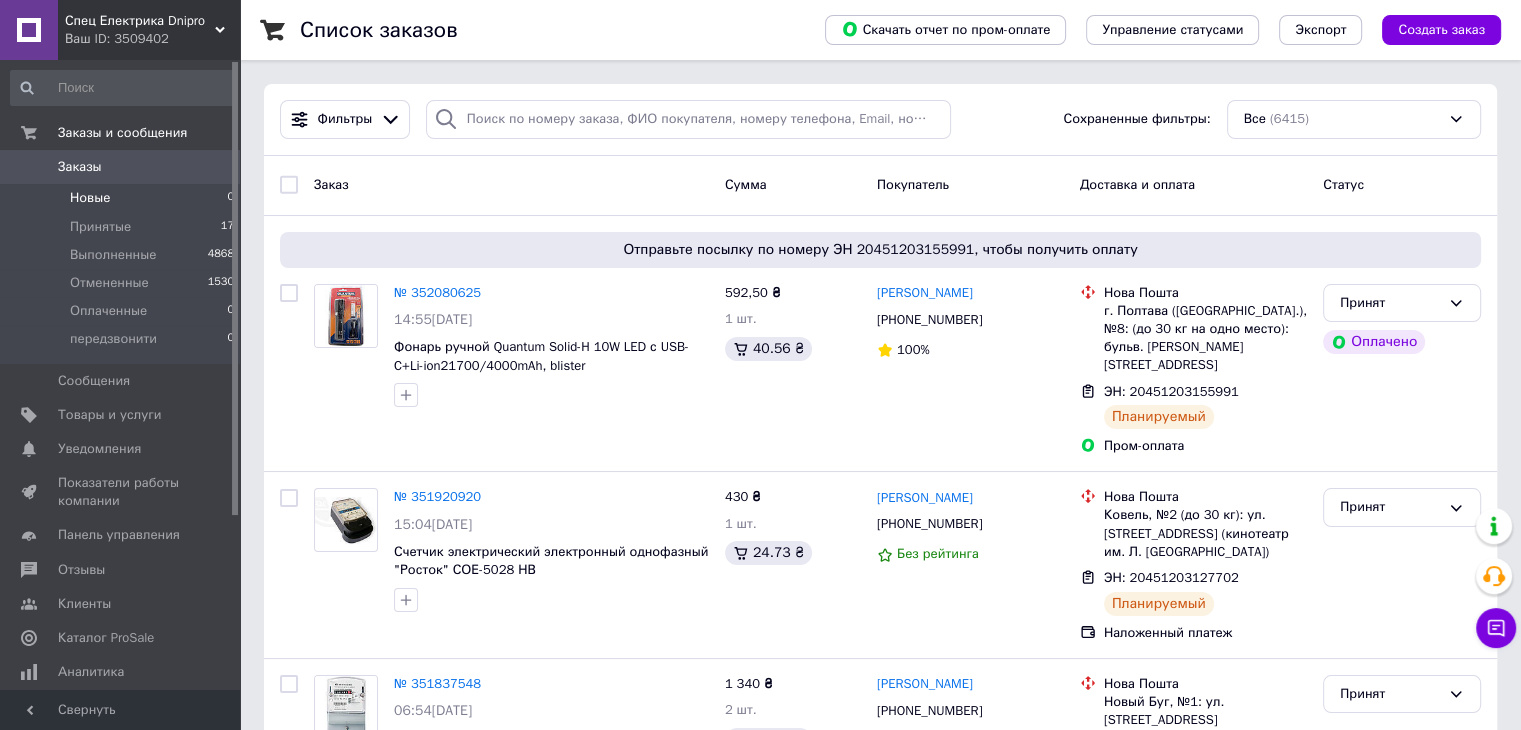 click on "Новые" at bounding box center (90, 198) 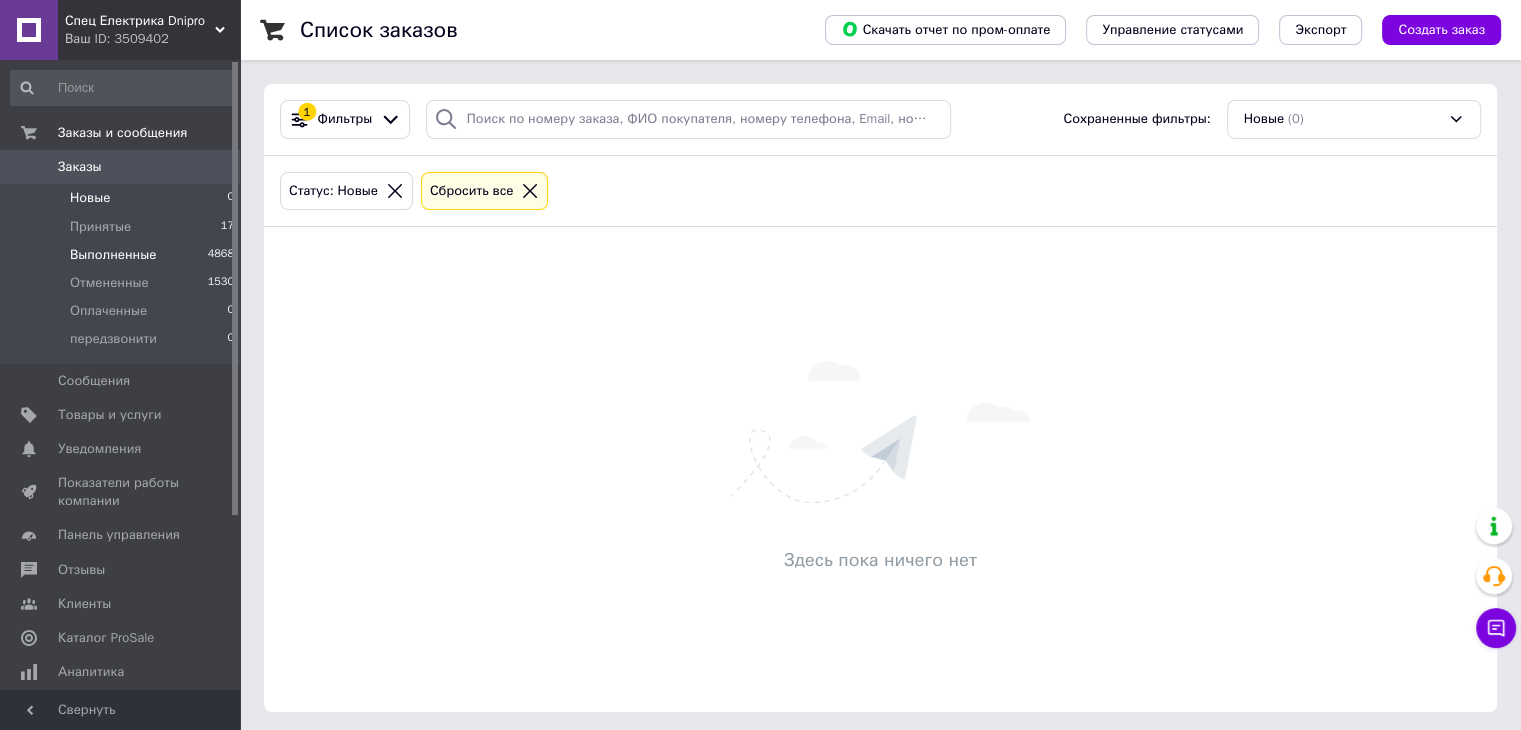 click on "Выполненные 4868" at bounding box center [123, 255] 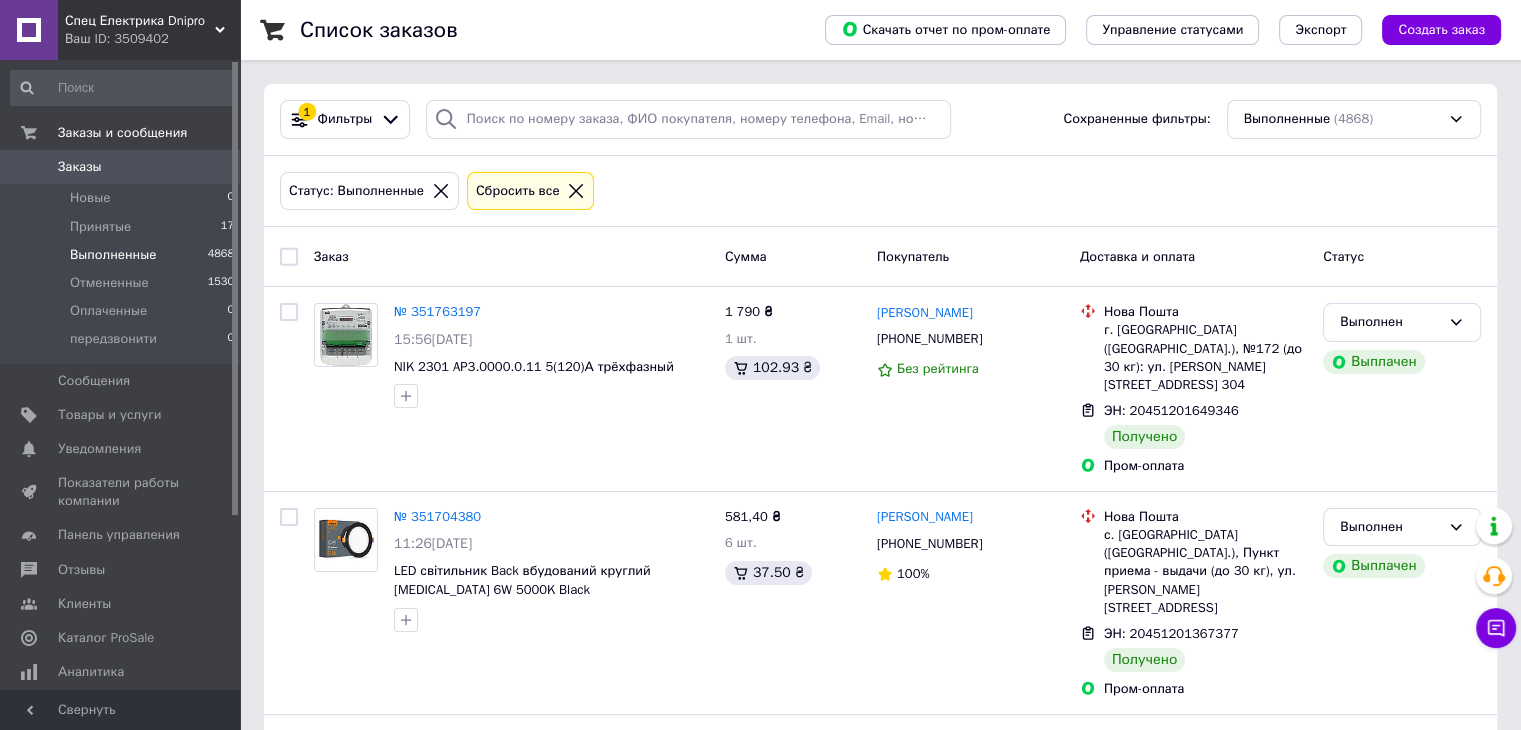 click on "Заказы" at bounding box center (80, 167) 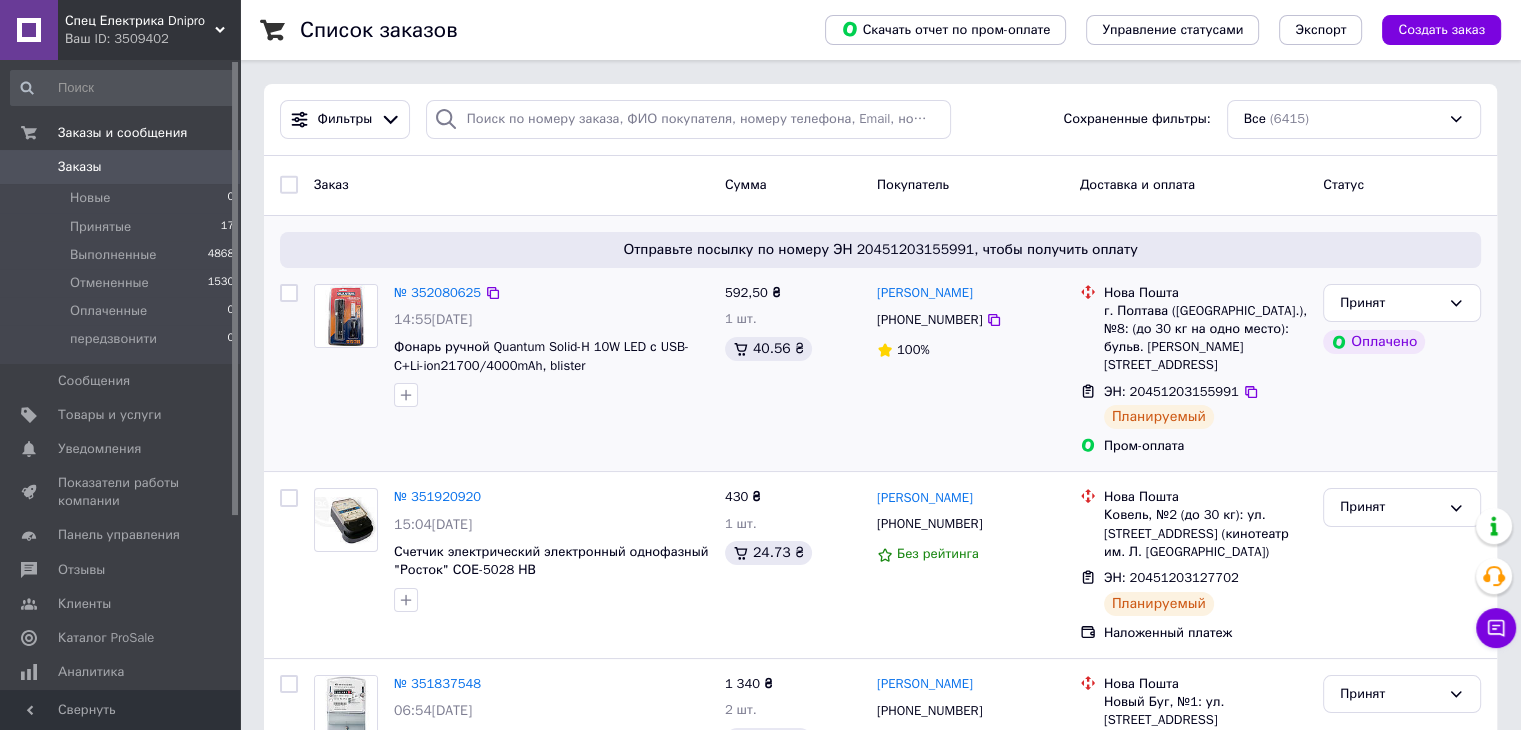 click on "592,50 ₴ 1 шт. 40.56 ₴" at bounding box center (793, 370) 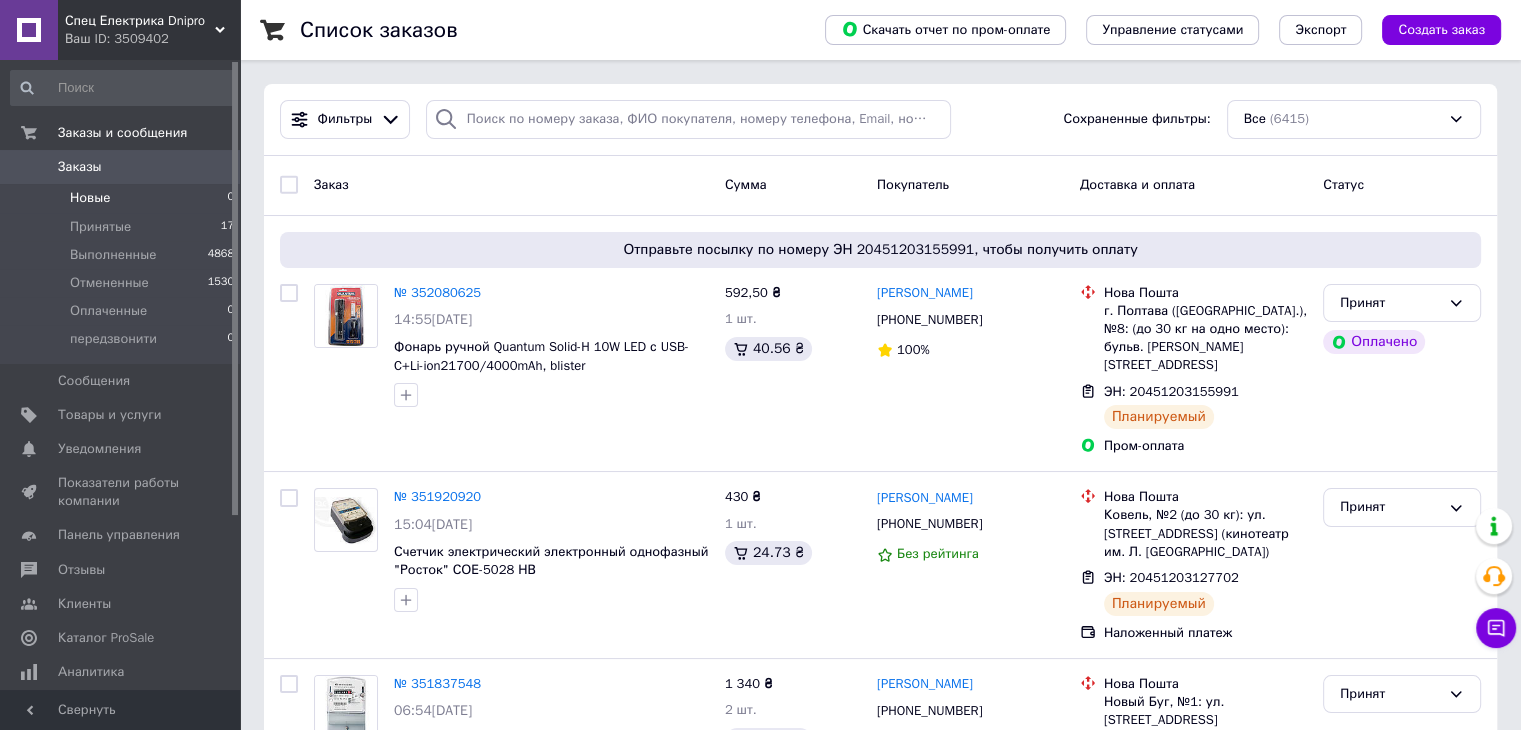 click on "Новые" at bounding box center (90, 198) 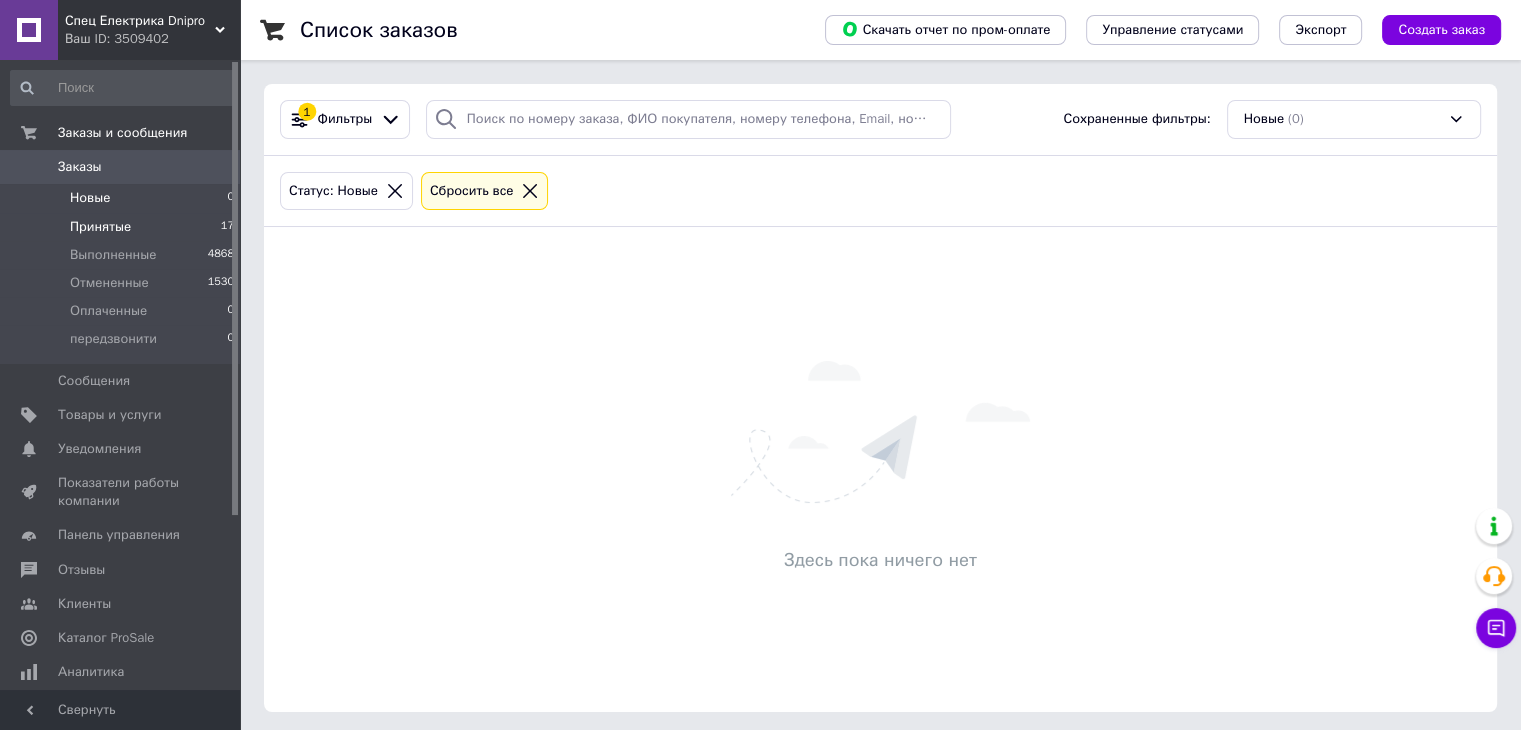 click on "Принятые" at bounding box center [100, 227] 